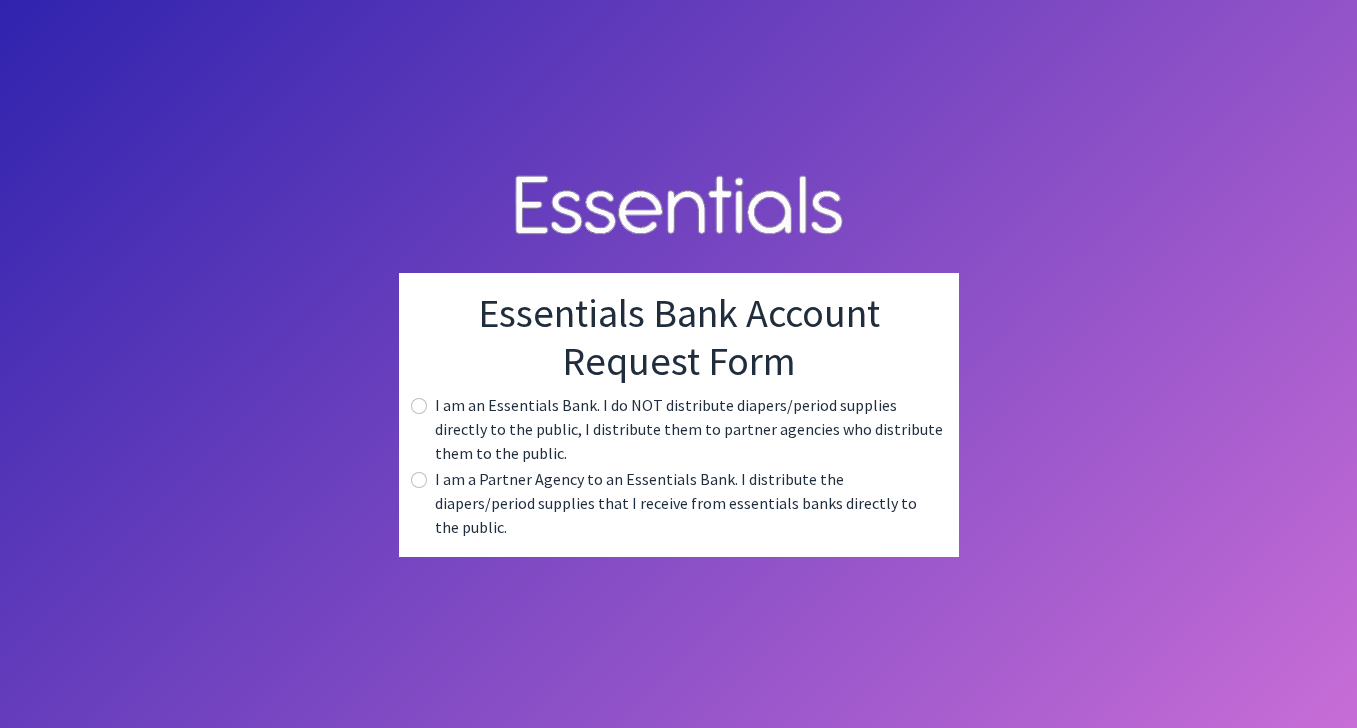 scroll, scrollTop: 0, scrollLeft: 0, axis: both 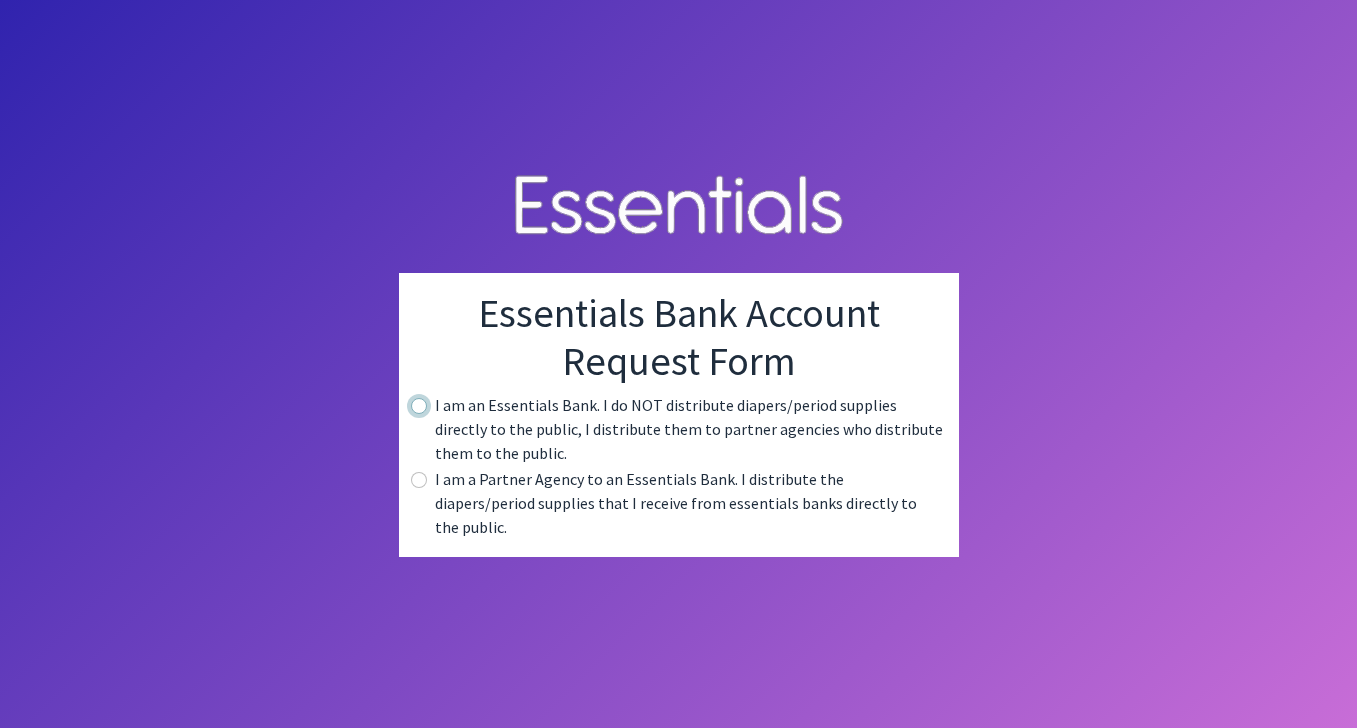 click at bounding box center [419, 406] 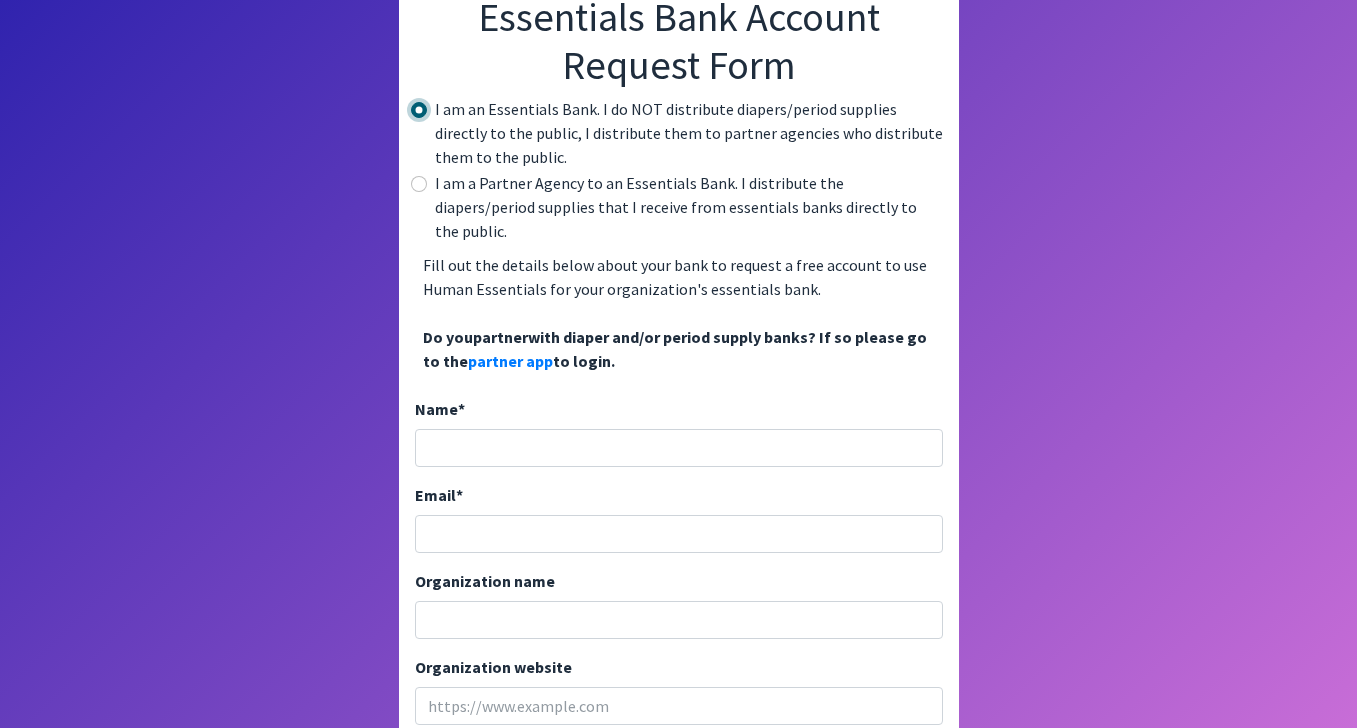 scroll, scrollTop: 0, scrollLeft: 0, axis: both 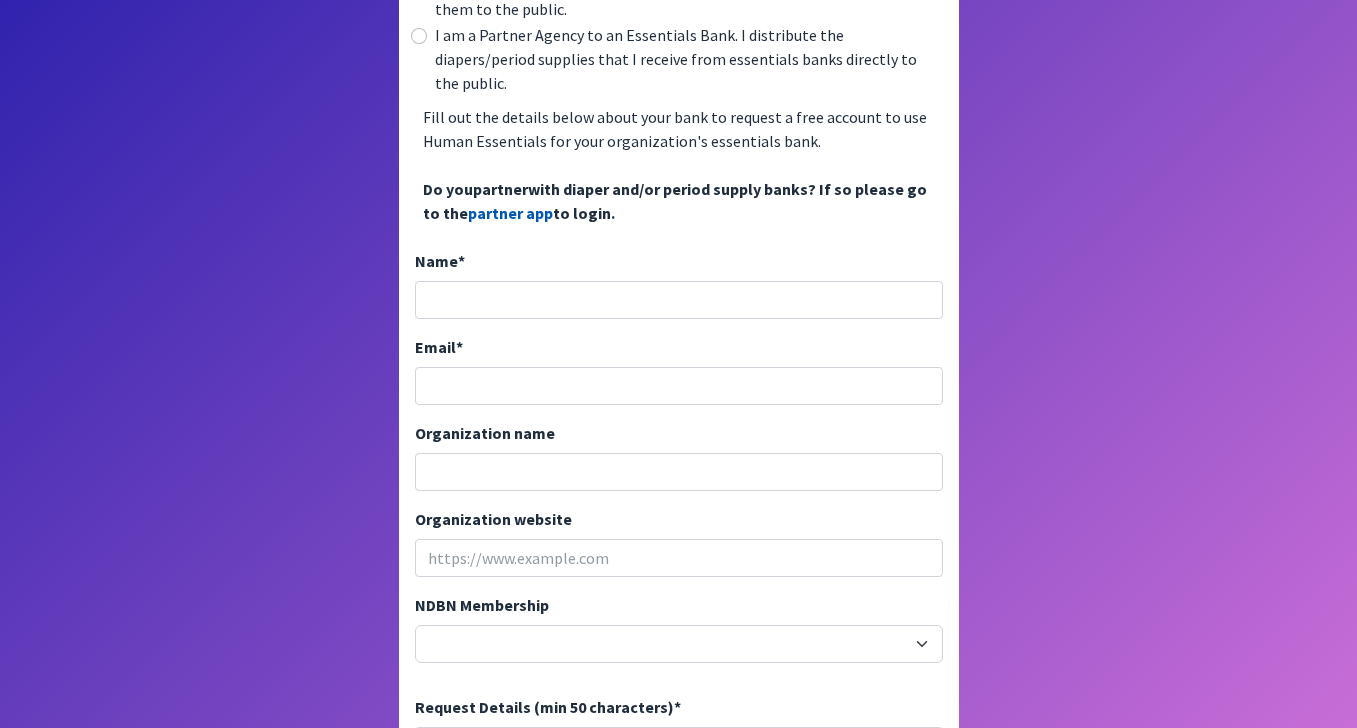 click on "partner app" at bounding box center (510, 213) 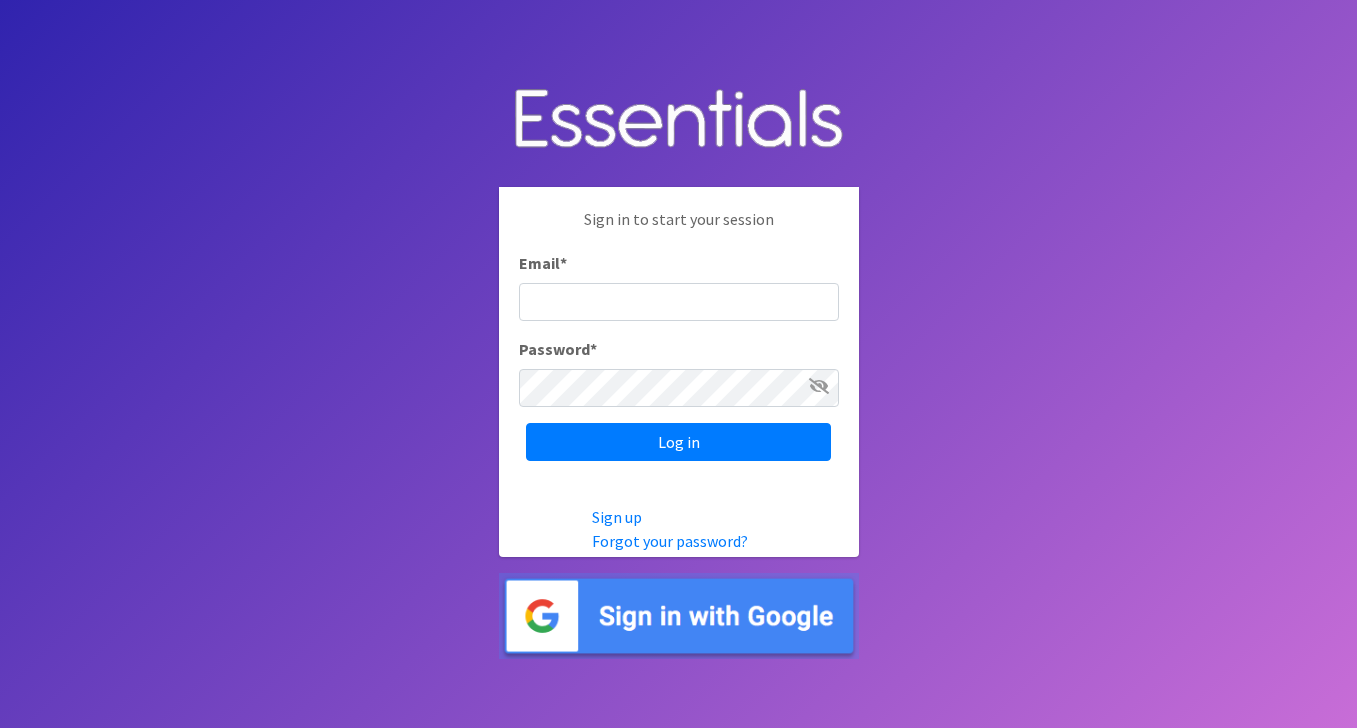 scroll, scrollTop: 0, scrollLeft: 0, axis: both 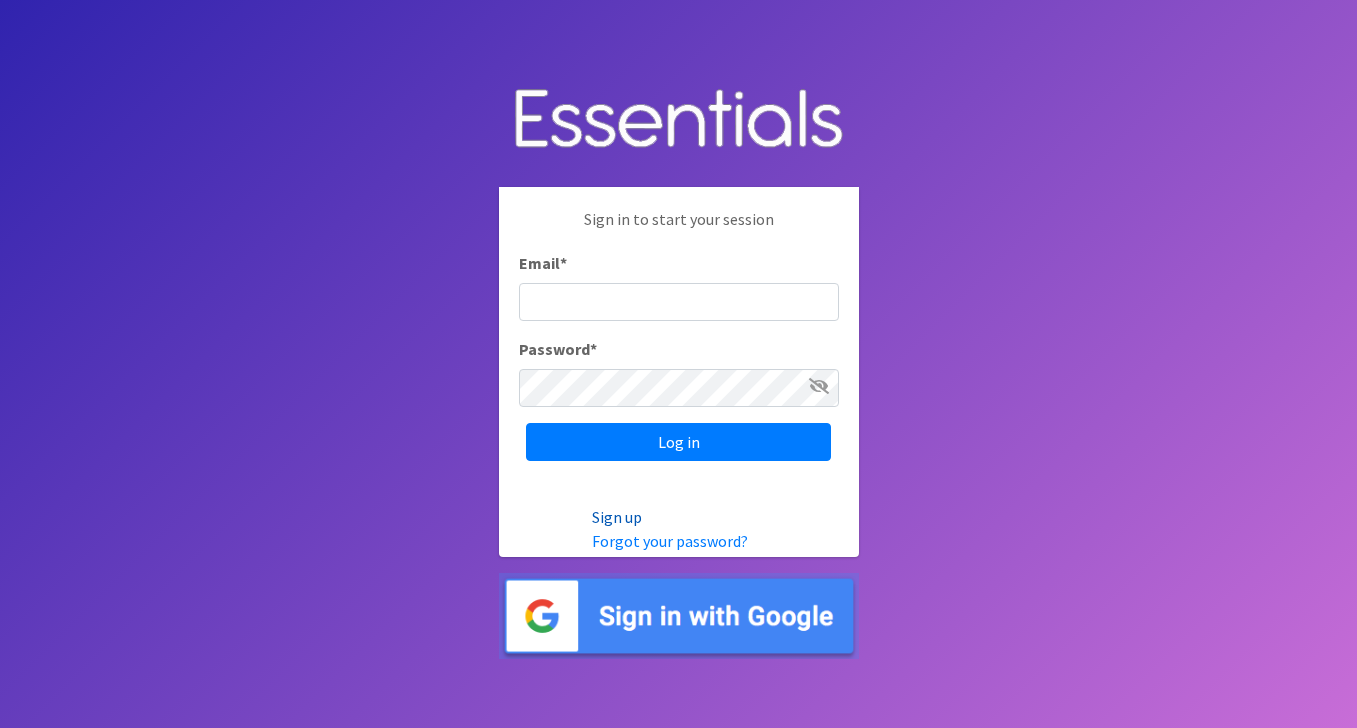 click on "Sign up" at bounding box center [617, 517] 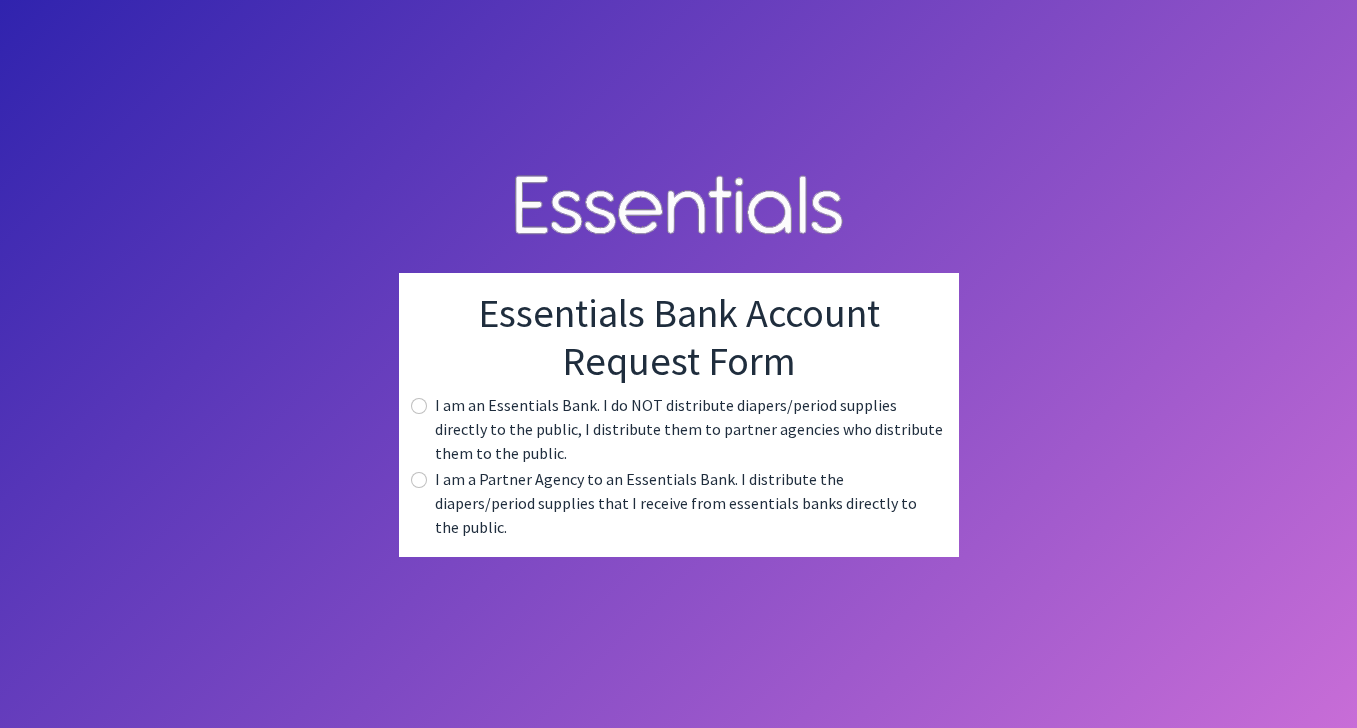 scroll, scrollTop: 0, scrollLeft: 0, axis: both 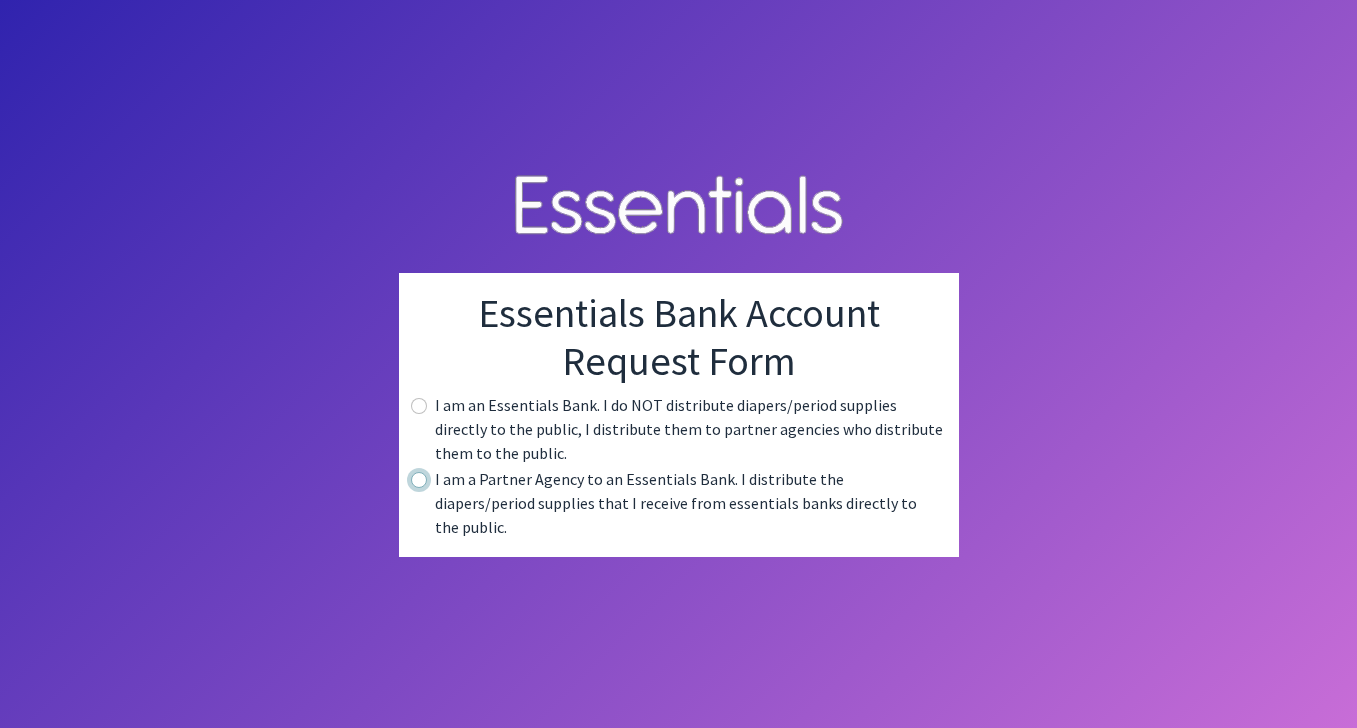click at bounding box center (419, 480) 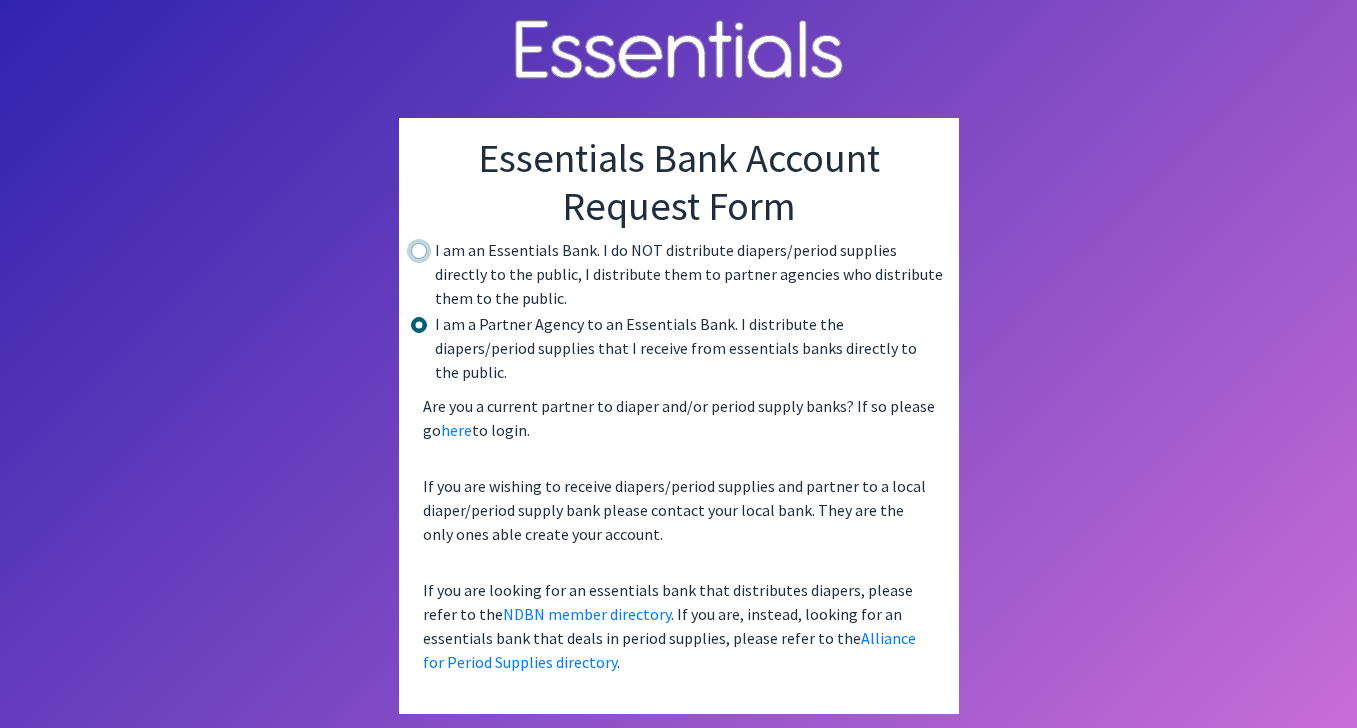 click at bounding box center [419, 251] 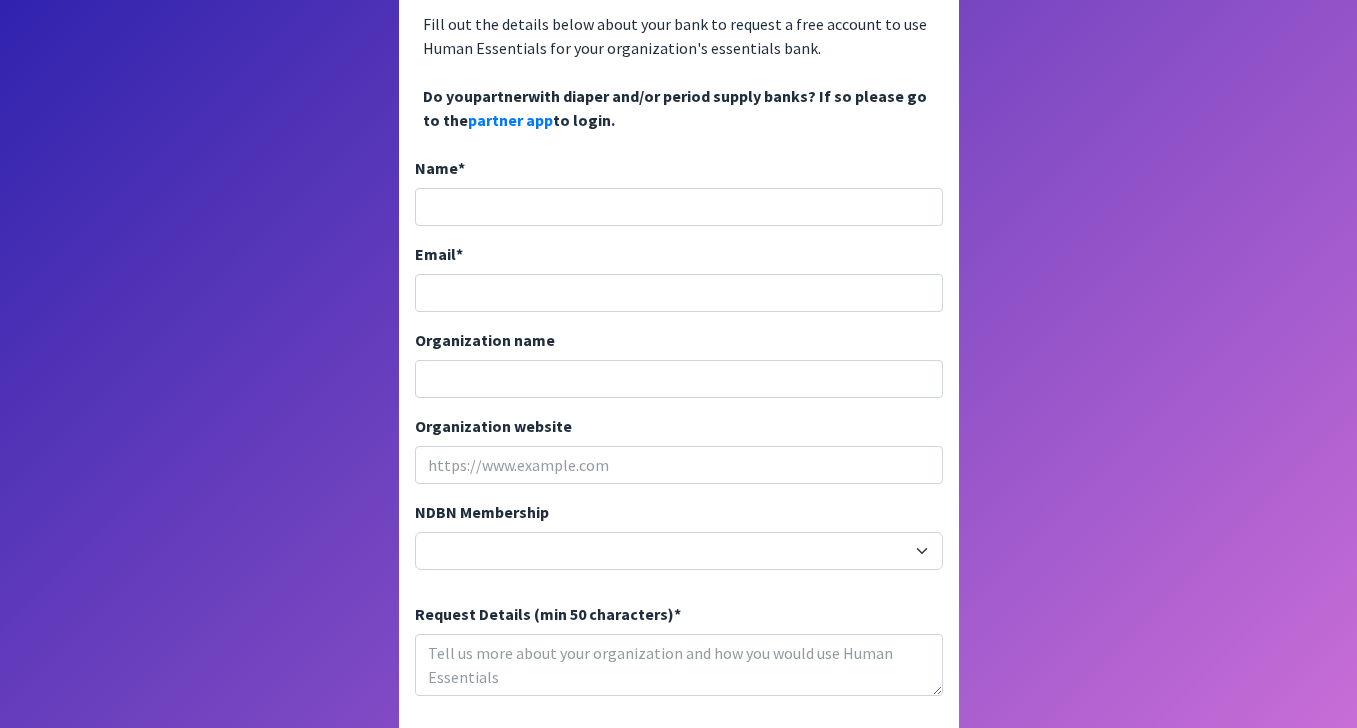scroll, scrollTop: 375, scrollLeft: 0, axis: vertical 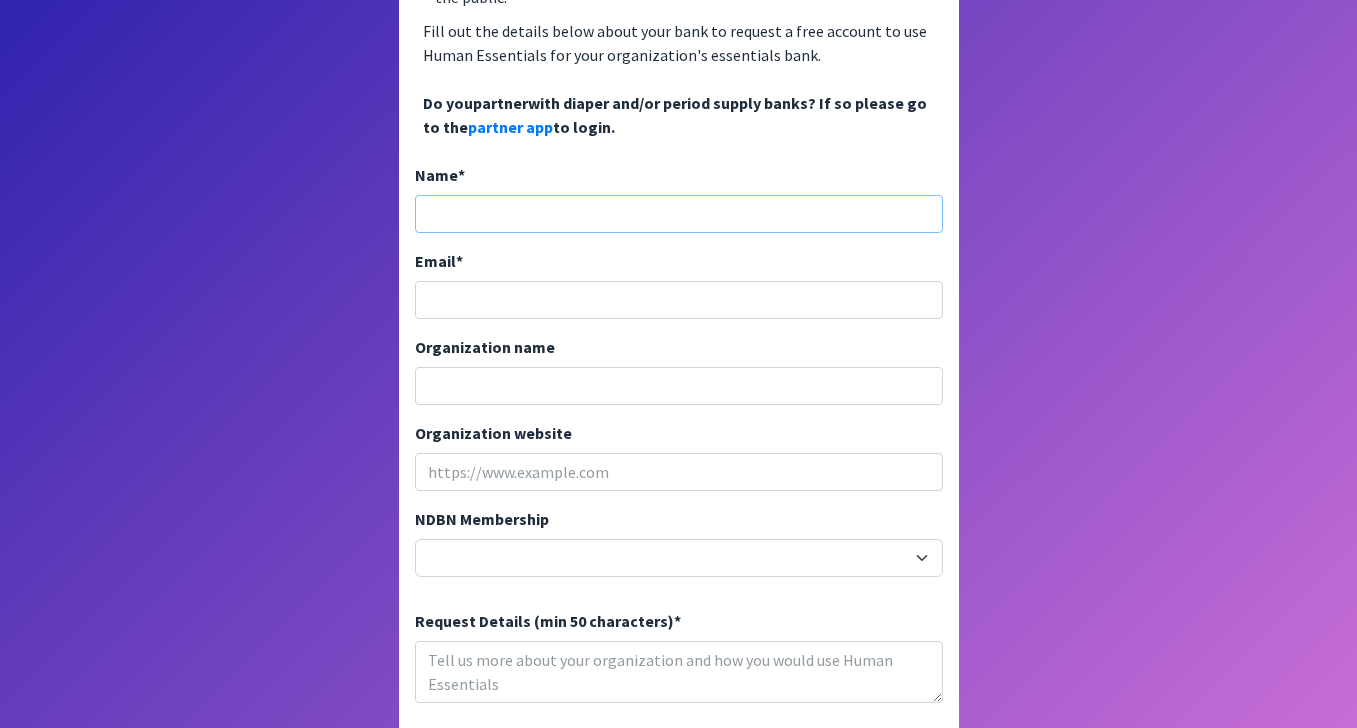 click on "Name  *" at bounding box center [679, 214] 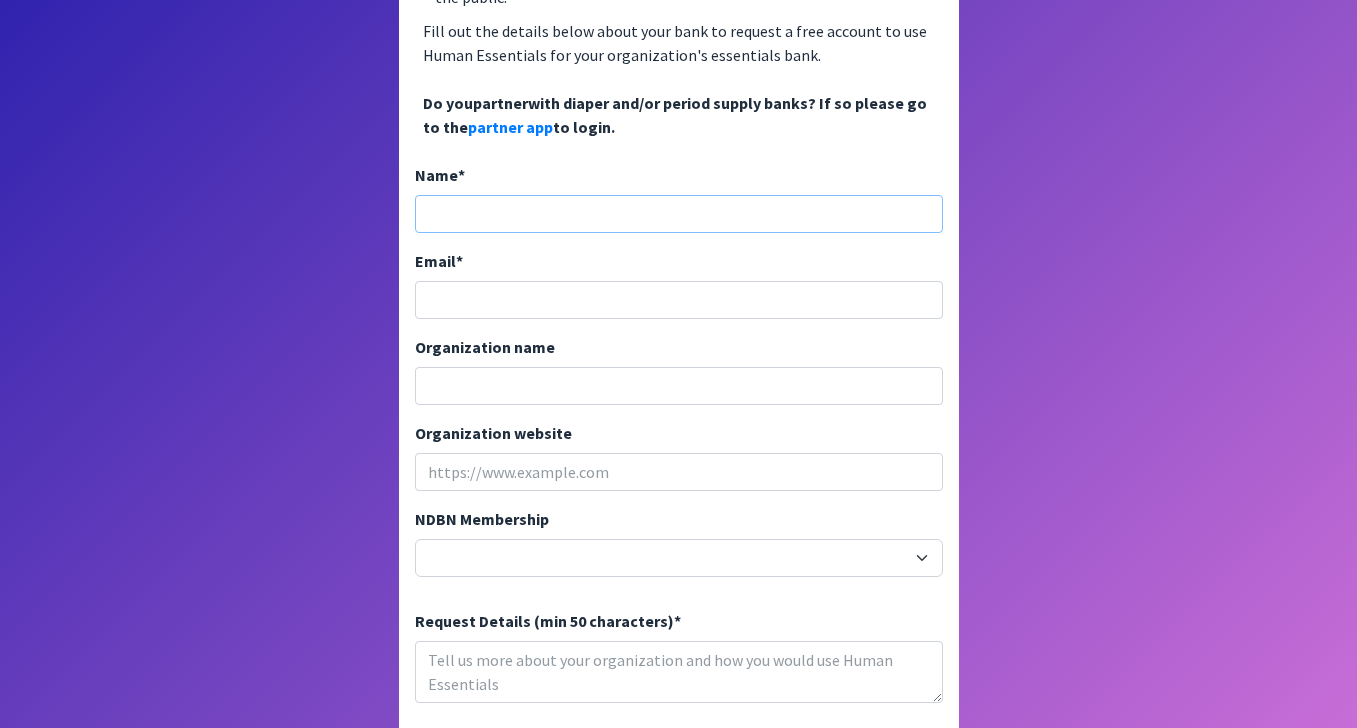 type on "Maxim L Ritzenberg" 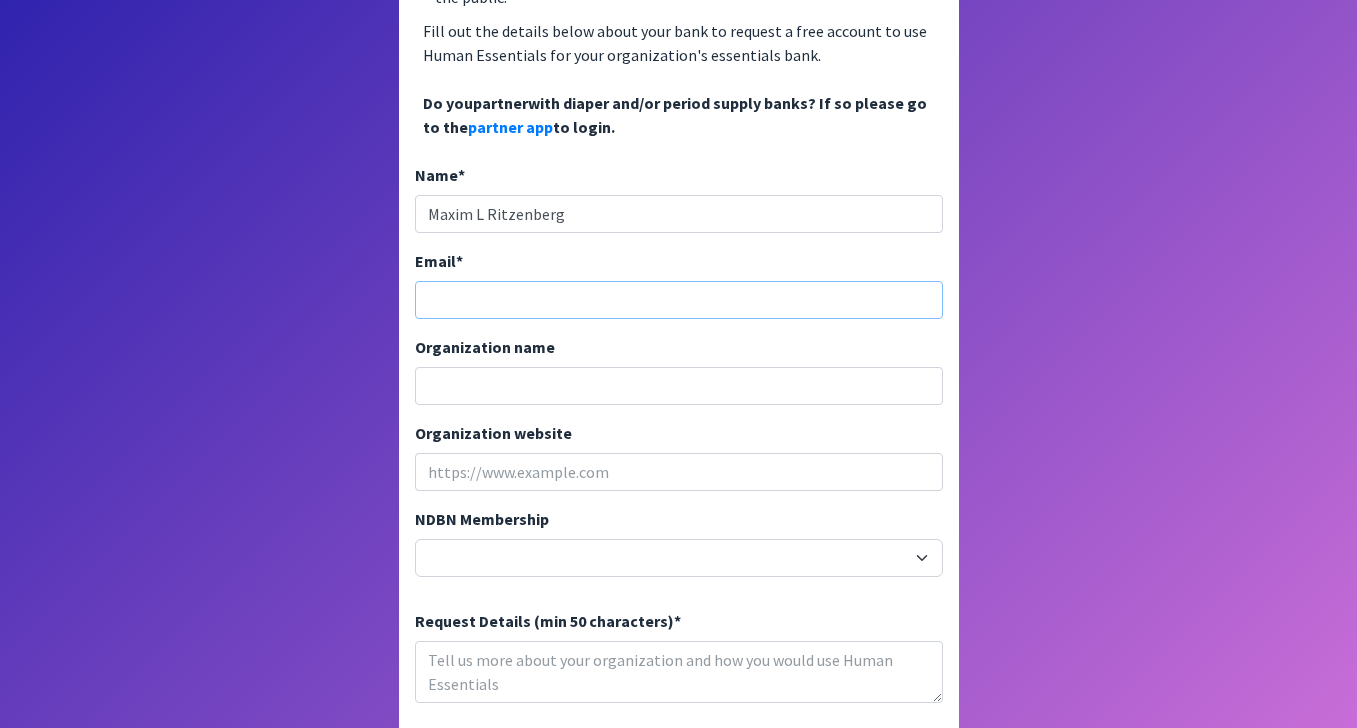 type on "ritzenberg.max@gmail.com" 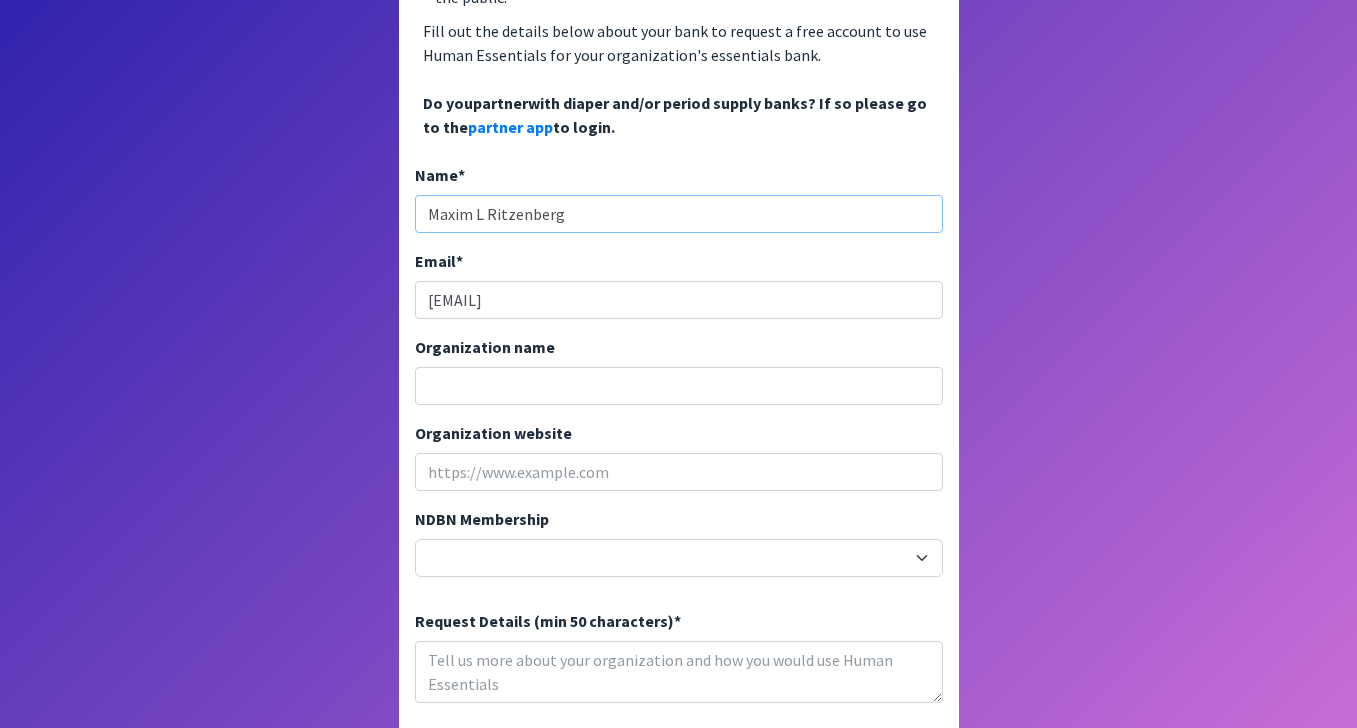 drag, startPoint x: 482, startPoint y: 198, endPoint x: 456, endPoint y: 198, distance: 26 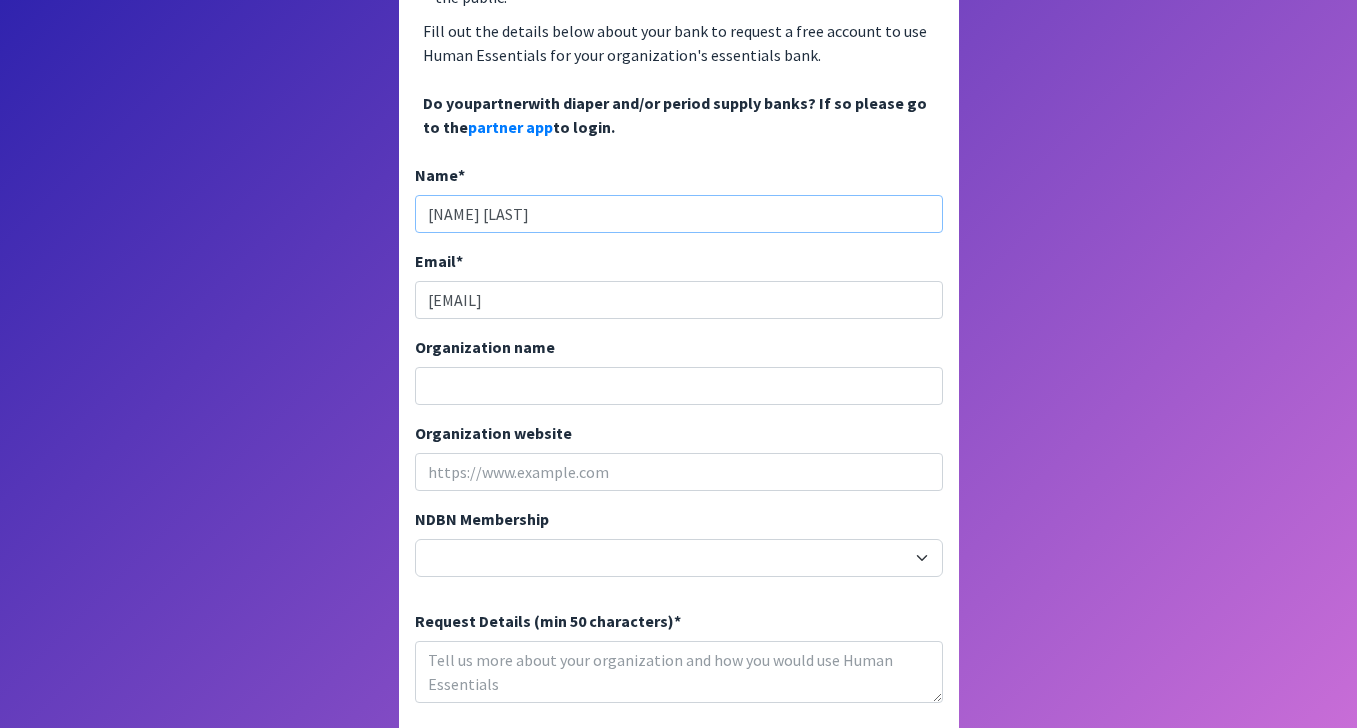 type on "Max Ritzenberg" 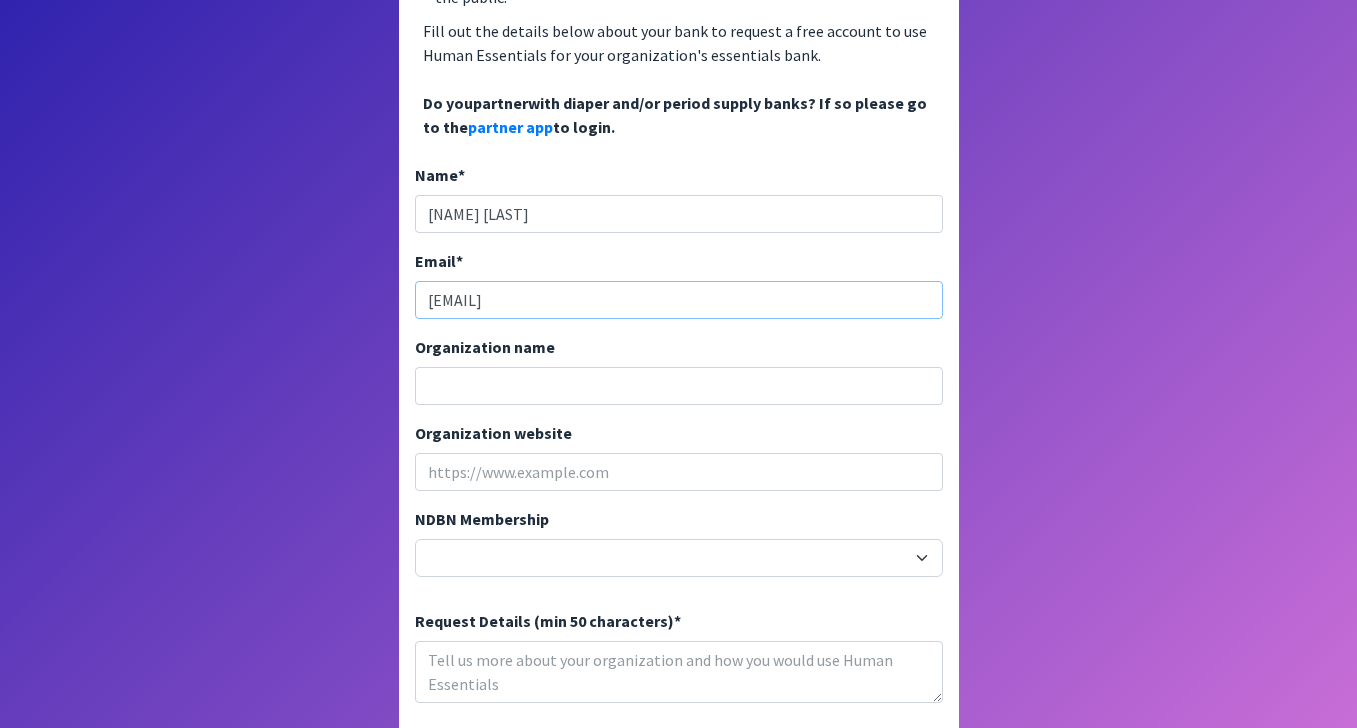 click on "ritzenberg.max@gmail.com" at bounding box center (679, 300) 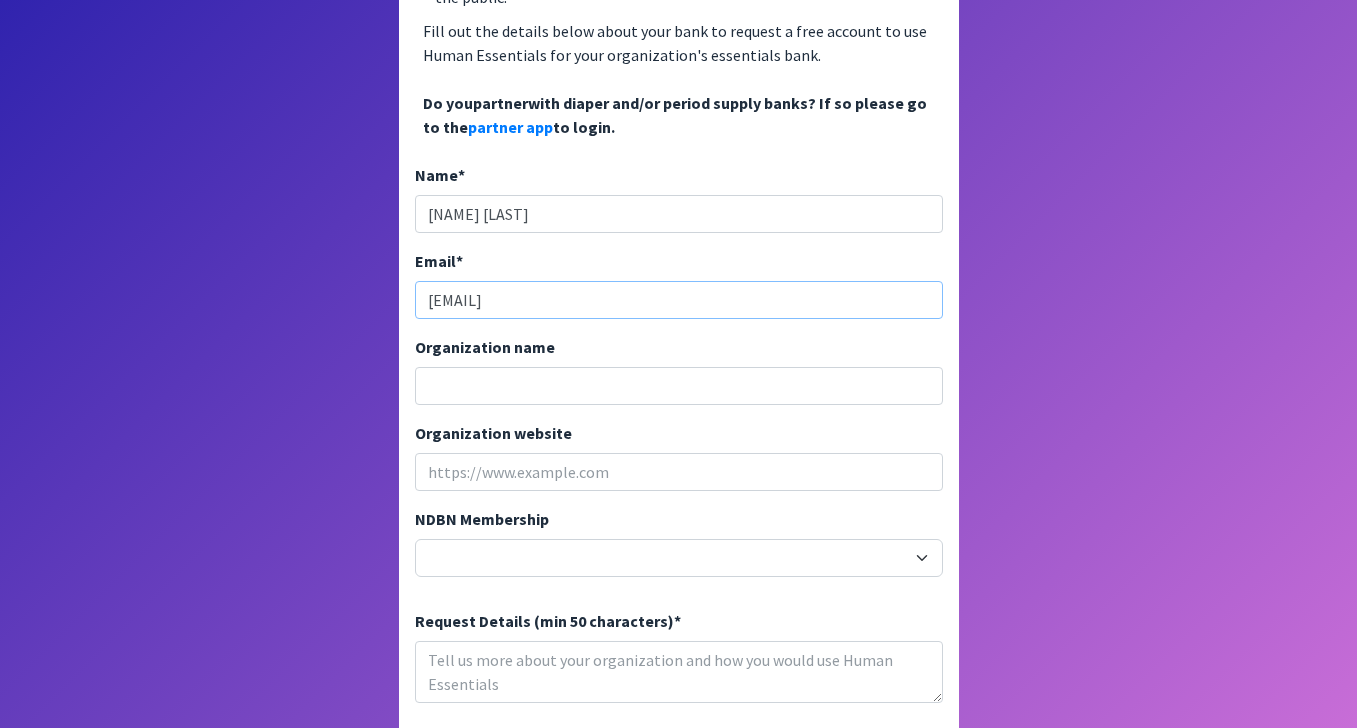 type on "[EMAIL]" 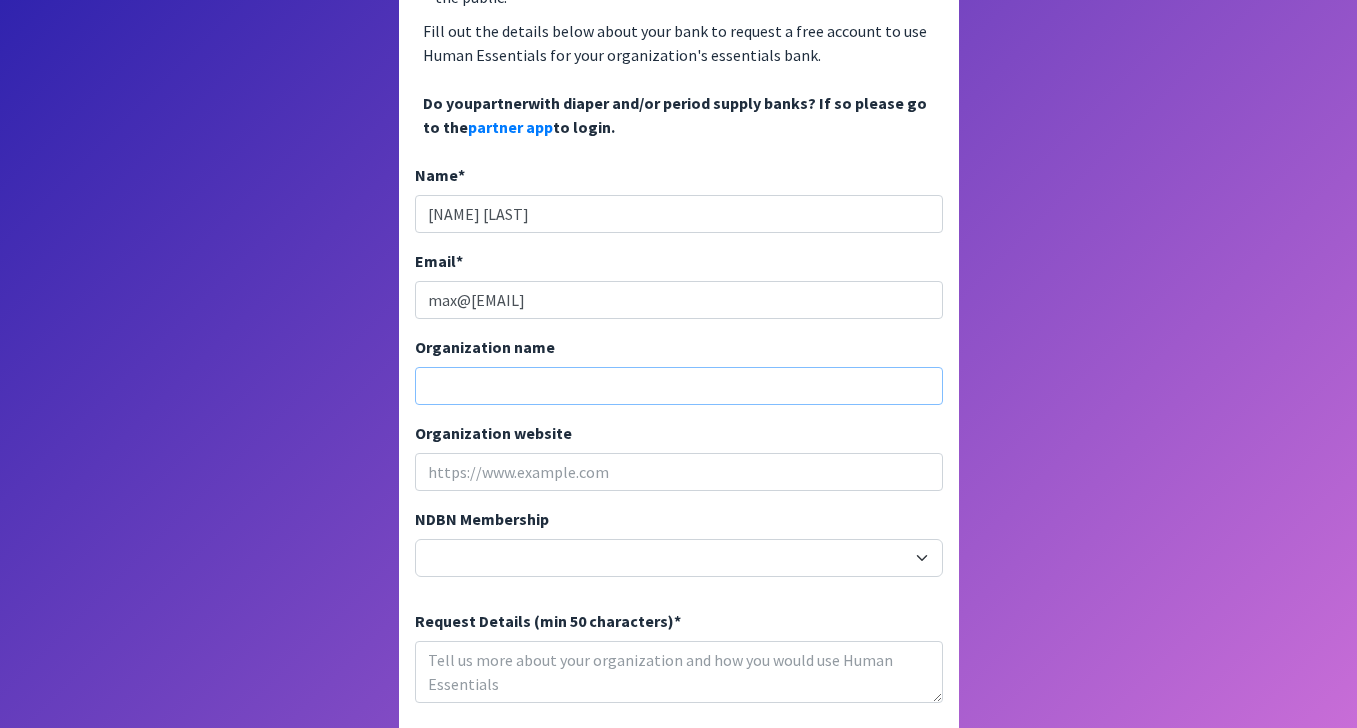 click on "Organization name" at bounding box center (679, 386) 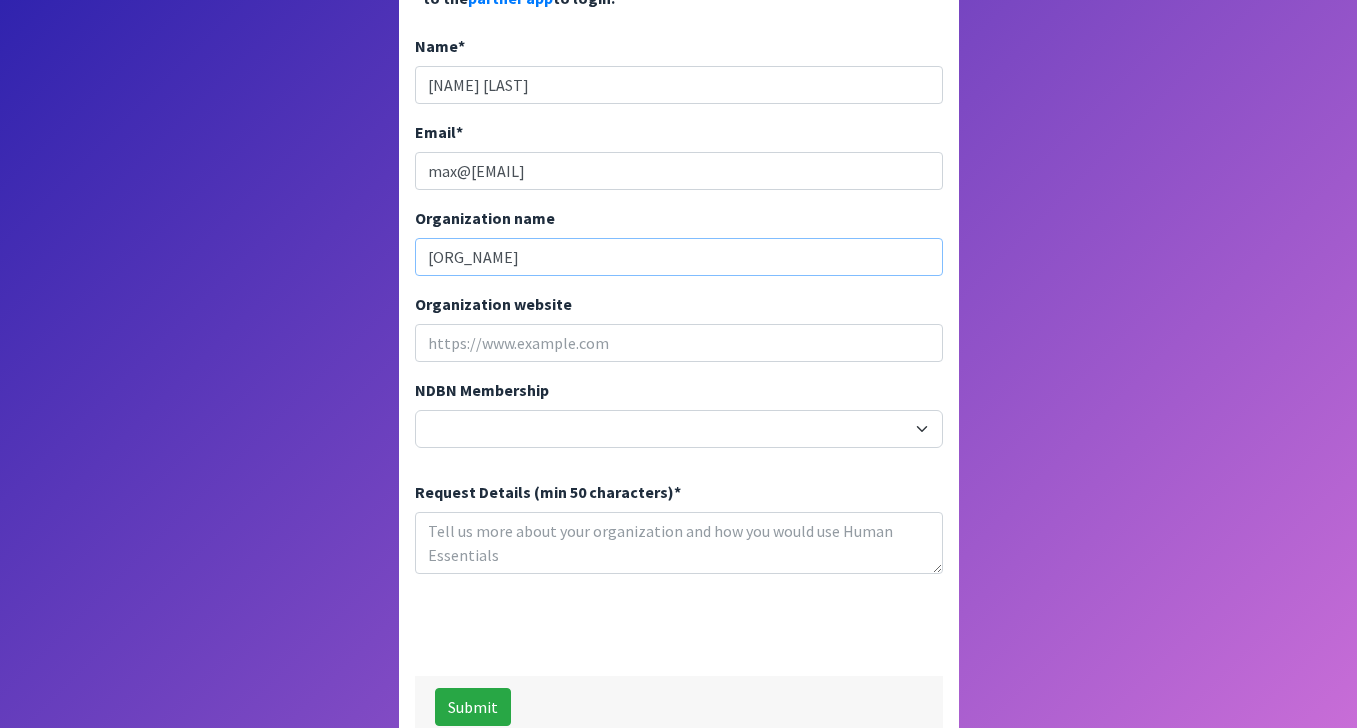 scroll, scrollTop: 522, scrollLeft: 0, axis: vertical 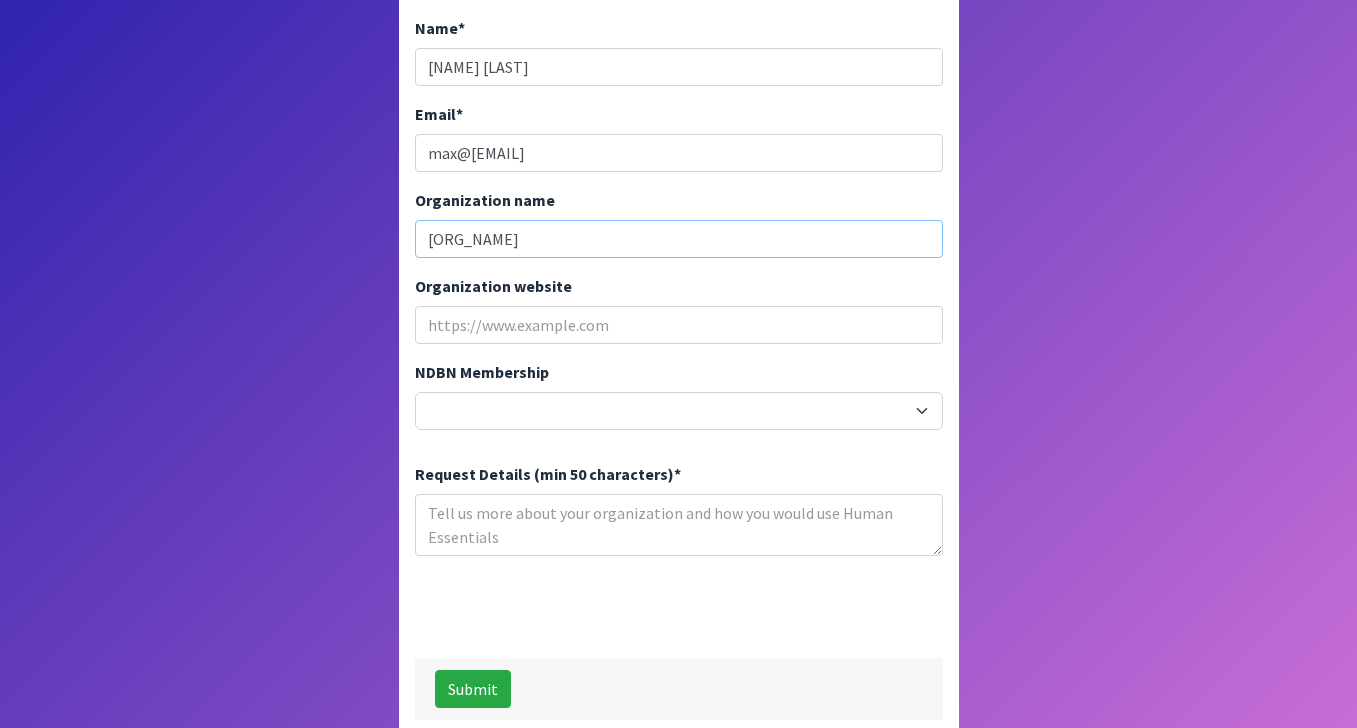type on "Inspira Health Design" 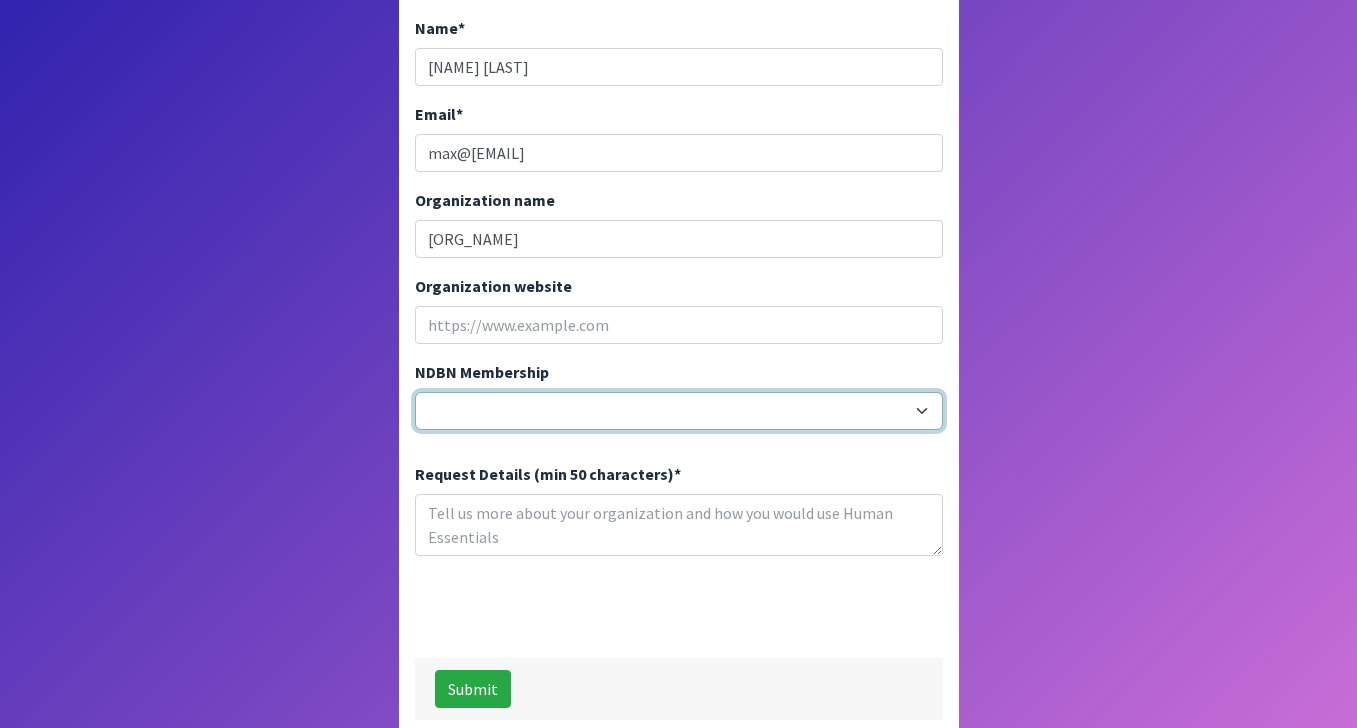 click on "20040 - (914) Cares
12001 - A Baby Center
19003 - A Precious Child
21047 - AIO Food & Energy Assistance
19010 - Alliance for Period Supplies of SWFL
15027 - All-Options Pregnancy Resource Center
19017 - Aloha Diaper Bank
21056 - Amenity Aid
18005 - Athens Area Diaper Bank
14001 - Austin Diaper Bank
20011 - Babies Need Bottoms, Inc.
20050 - Babies of Homelessness
12036 - Baby Basics Bellevue
13022 - Baby Basics of Cincinnati
14011 - Baby Basics of Collier County Inc
12022 - Baby Basics of St. Margaret Mary Catholic Church
13024 - Baby Basics, Inc.
14059 - Baby Booties Diaper Bank
16025 - Baby Steps Baby Pantry at Christ Lutheran Church
13025 - BabyCare, Sheboygan Evangelical Free Church
13026 - Babycycle
14112 - Baby's Bounty
20024 - Banco de Alimentos Puerto Rico Inc
16003 - Bare Necessities, Inc.
21003 - Basic Necessities
20009 - Basics4Babies Emergency Pantry for Infants
20020 - Battle Creek Diaper Initiative
18015 - Be a Rose Inc." at bounding box center (679, 411) 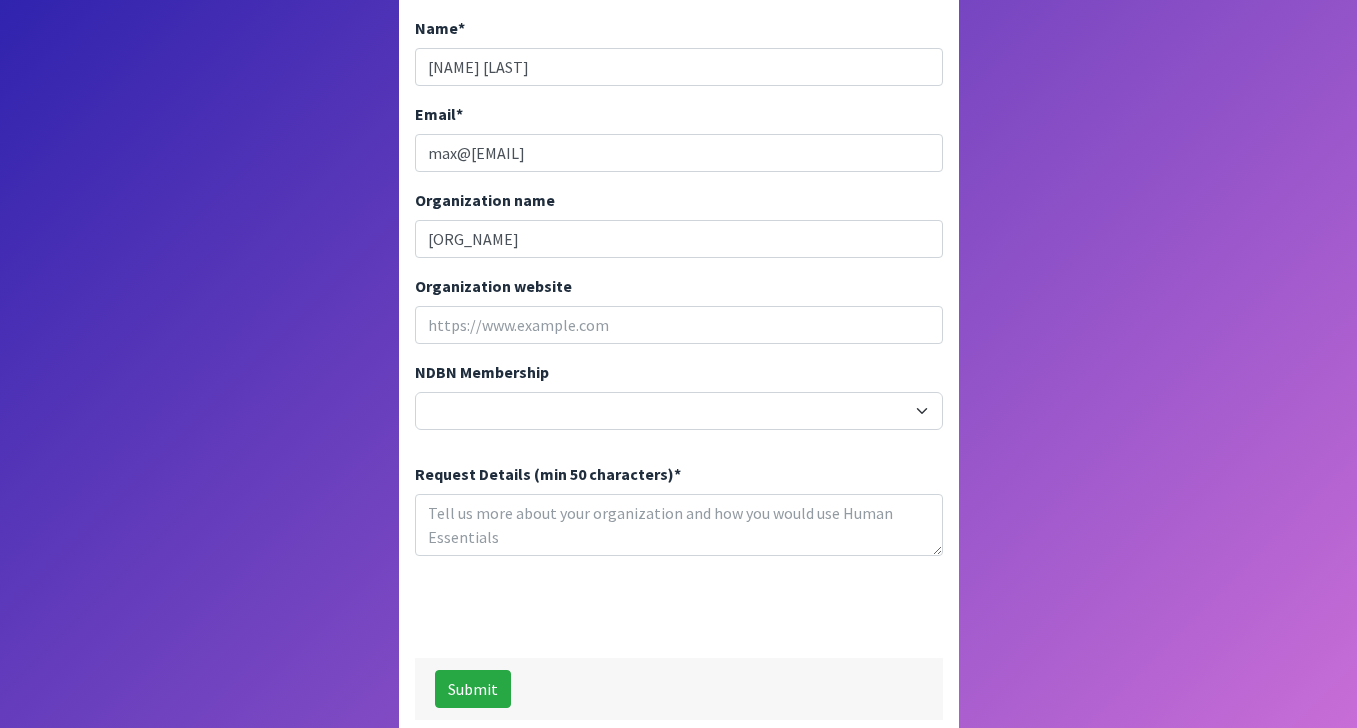 click on "Essentials Bank Account Request Form
I am an Essentials Bank. I do NOT distribute diapers/period supplies directly to the public, I distribute them to partner agencies who distribute them to the public.
I am a Partner Agency to an Essentials Bank. I distribute the diapers/period supplies that I receive from essentials banks directly to the public.
Are you a current partner to diaper and/or period supply banks? If so please go  here  to login.
If you are wishing to receive diapers/period supplies and partner to a local diaper/period supply bank please contact your local bank. They are the only ones able create your account.
If you are looking for an essentials bank that distributes diapers, please refer to the  NDBN member directory Alliance for Period Supplies directory .
Name" at bounding box center [678, -158] 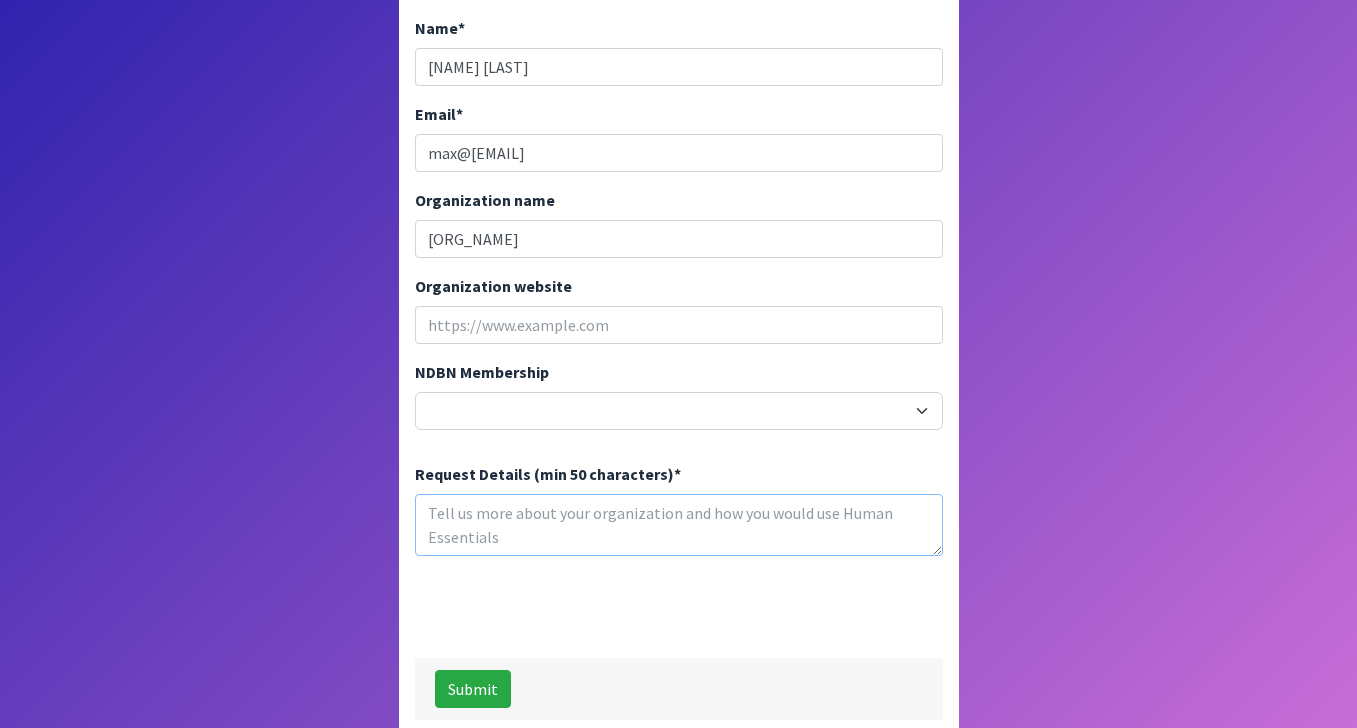 click on "Request Details (min 50 characters)  *" at bounding box center [679, 525] 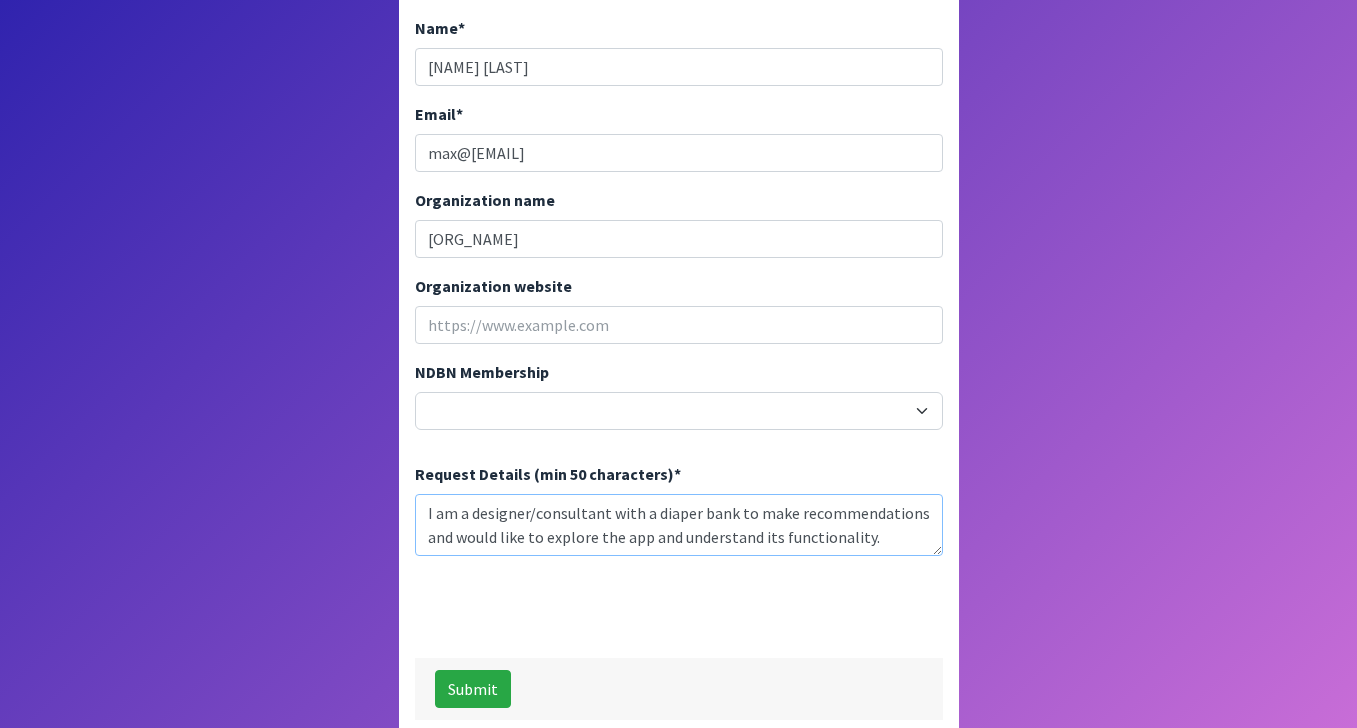 scroll, scrollTop: 16, scrollLeft: 0, axis: vertical 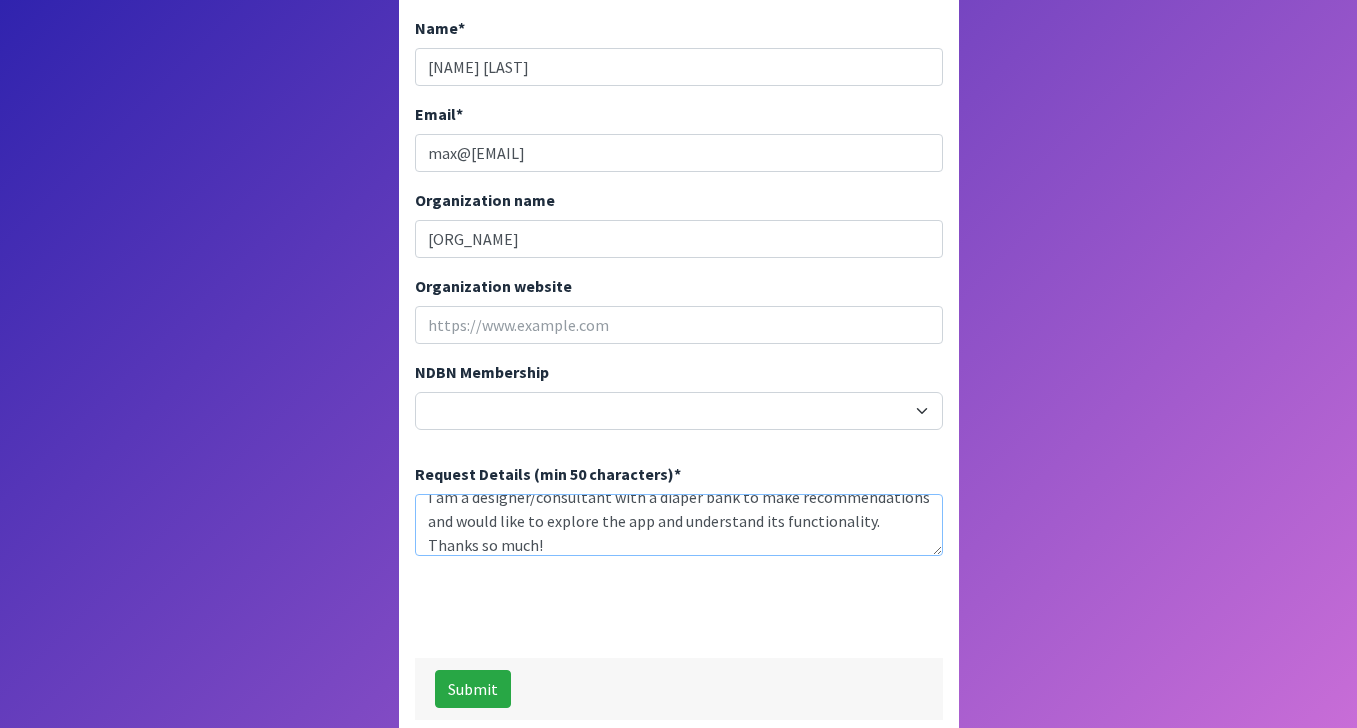 type on "I am a designer/consultant with a diaper bank to make recommendations and would like to explore the app and understand its functionality. Thanks so much!" 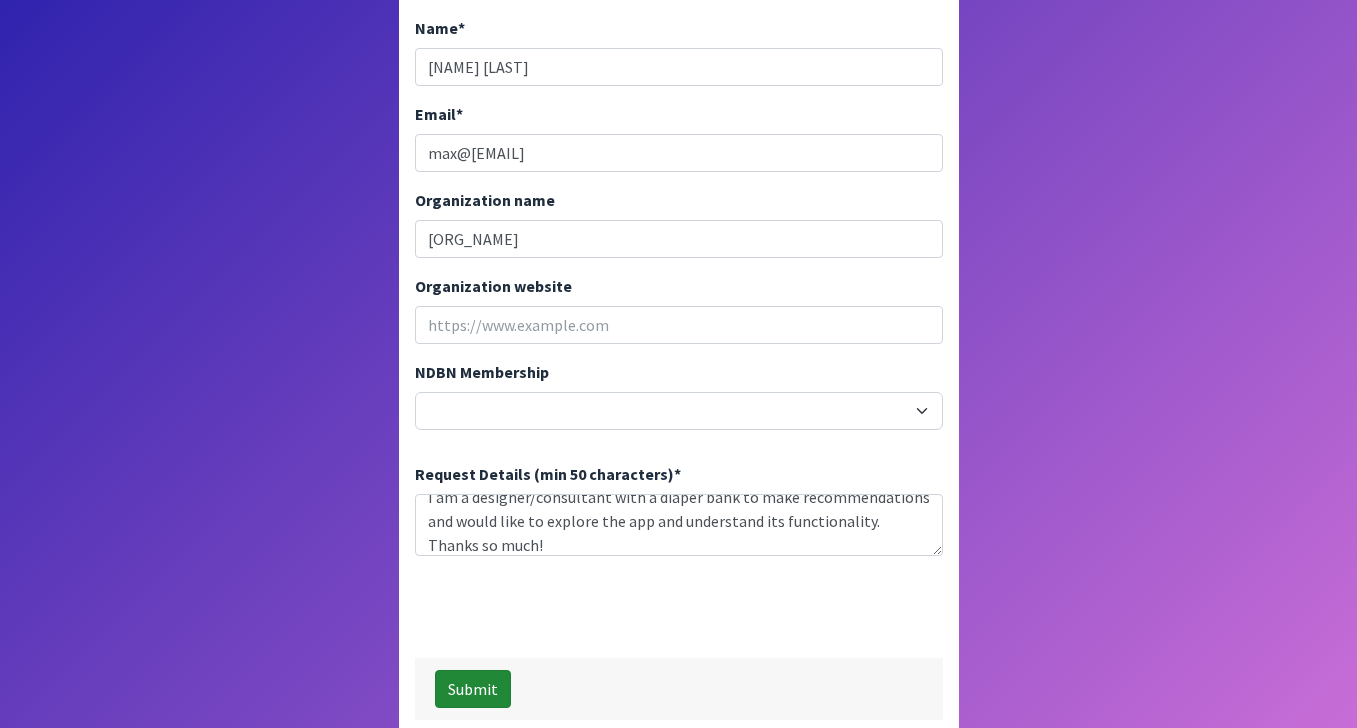click on "Submit" at bounding box center [473, 689] 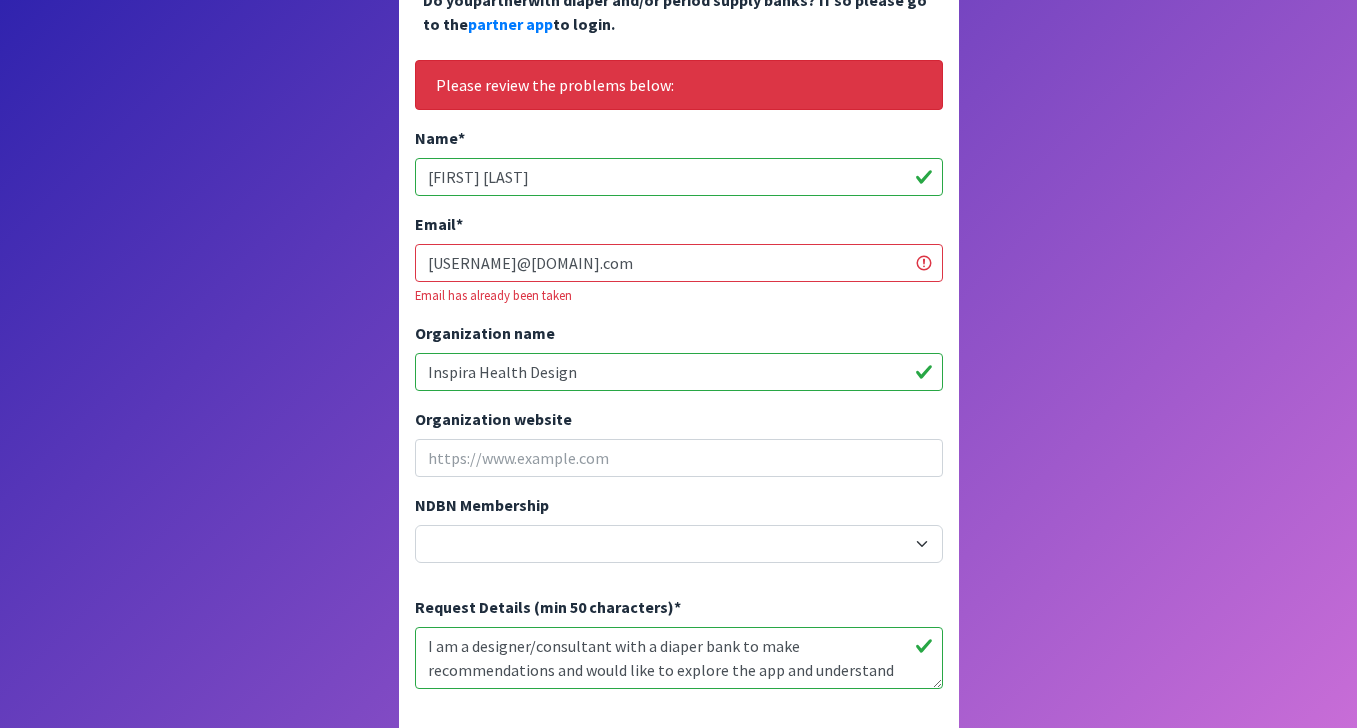 scroll, scrollTop: 0, scrollLeft: 0, axis: both 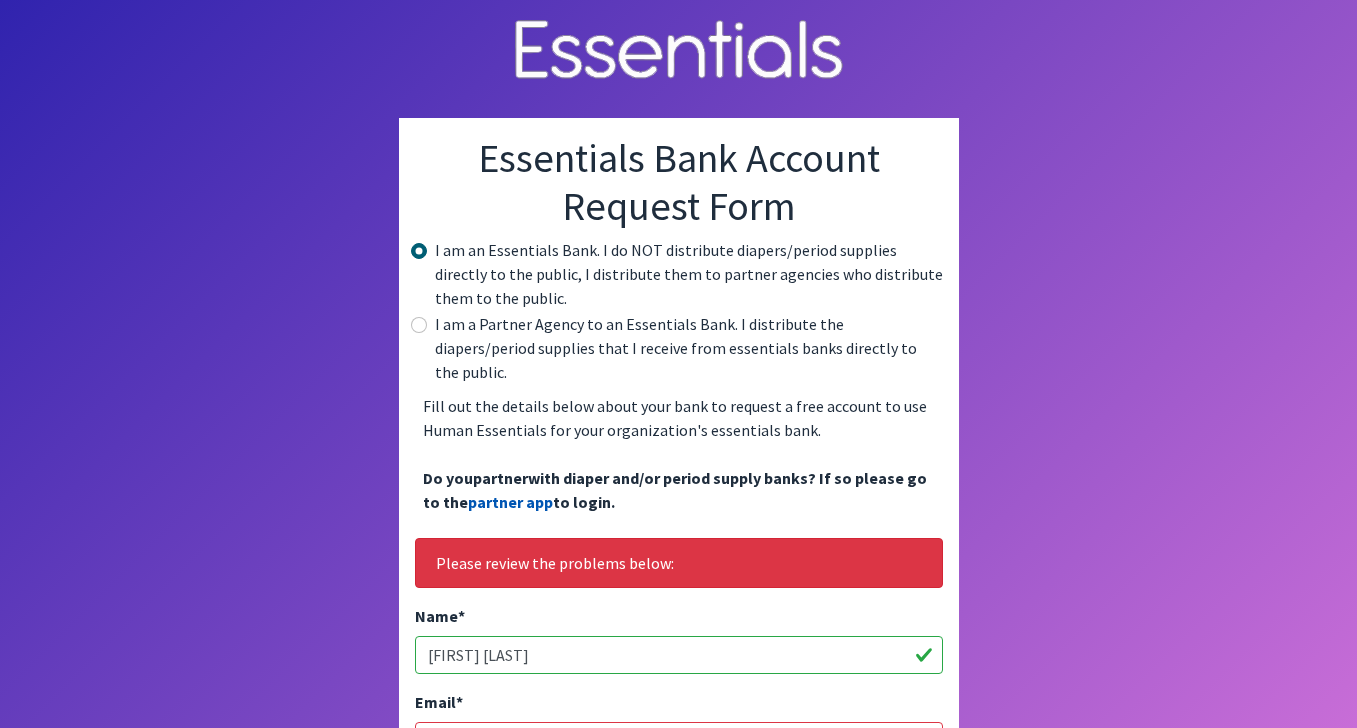 click on "partner app" at bounding box center (510, 502) 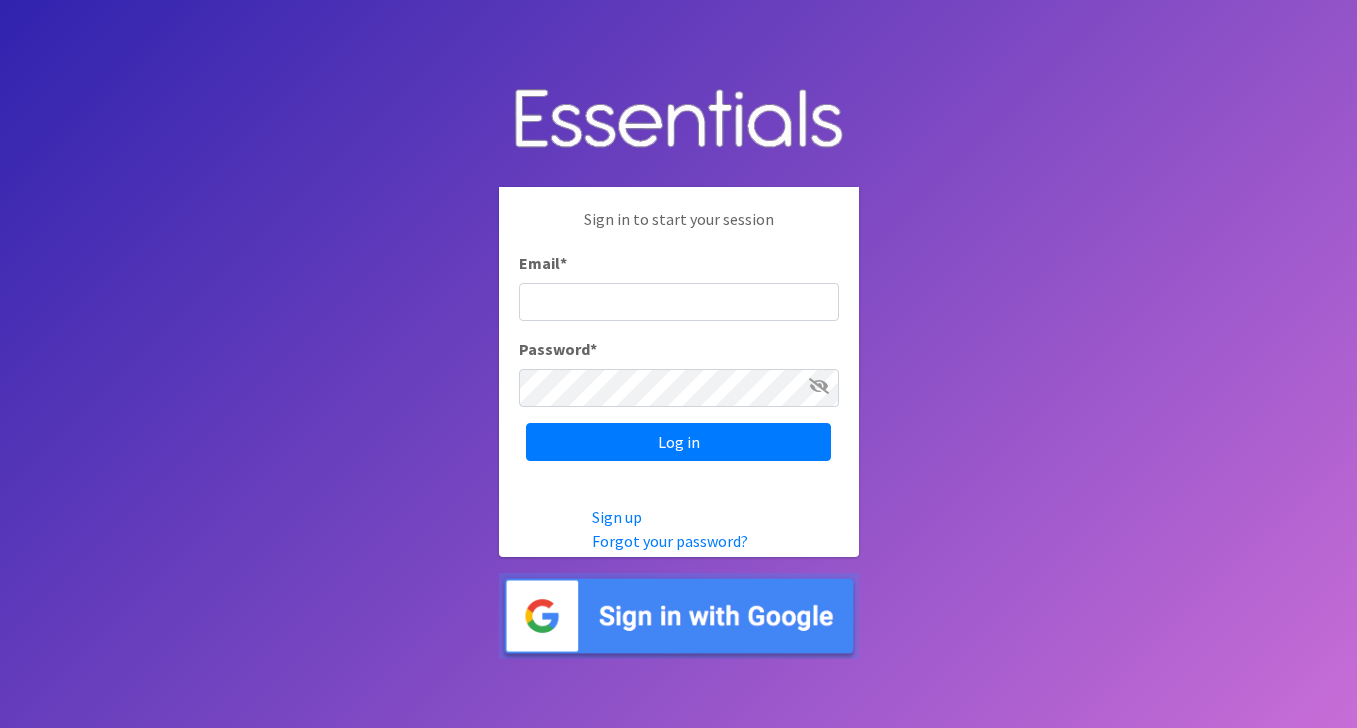 scroll, scrollTop: 0, scrollLeft: 0, axis: both 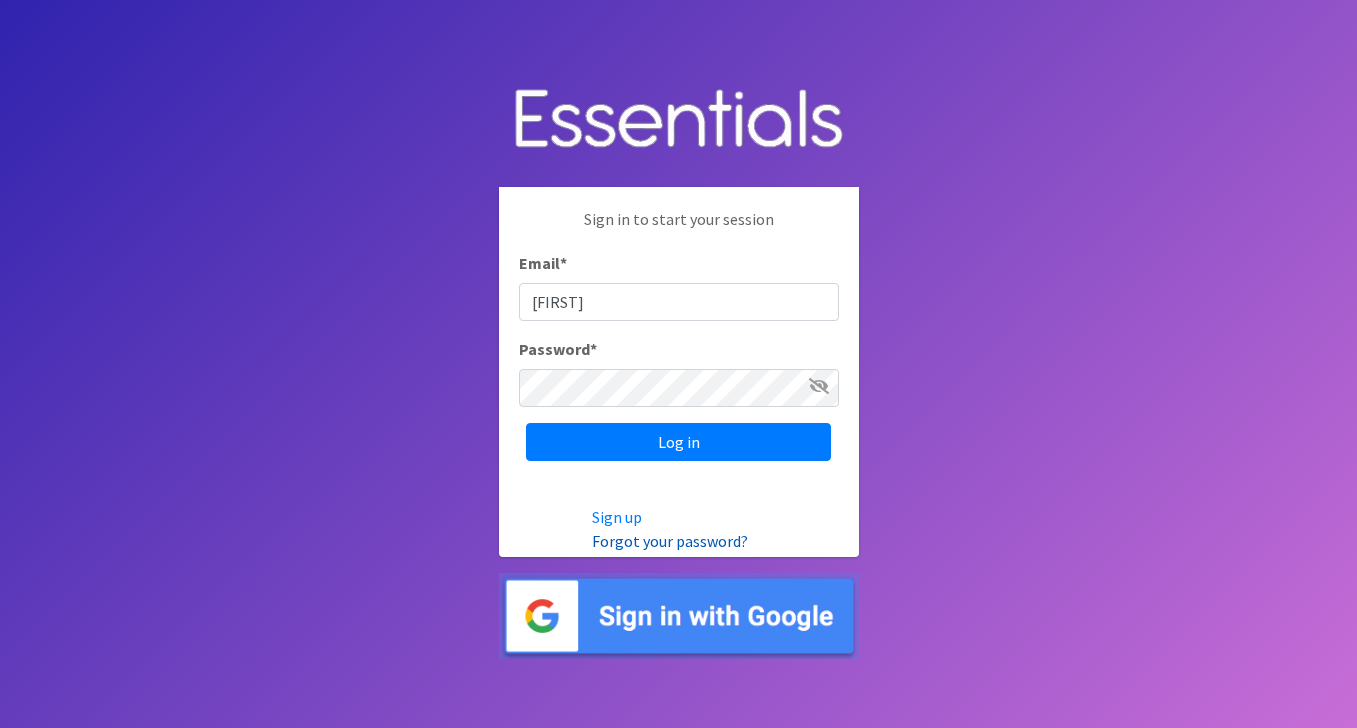 type on "max" 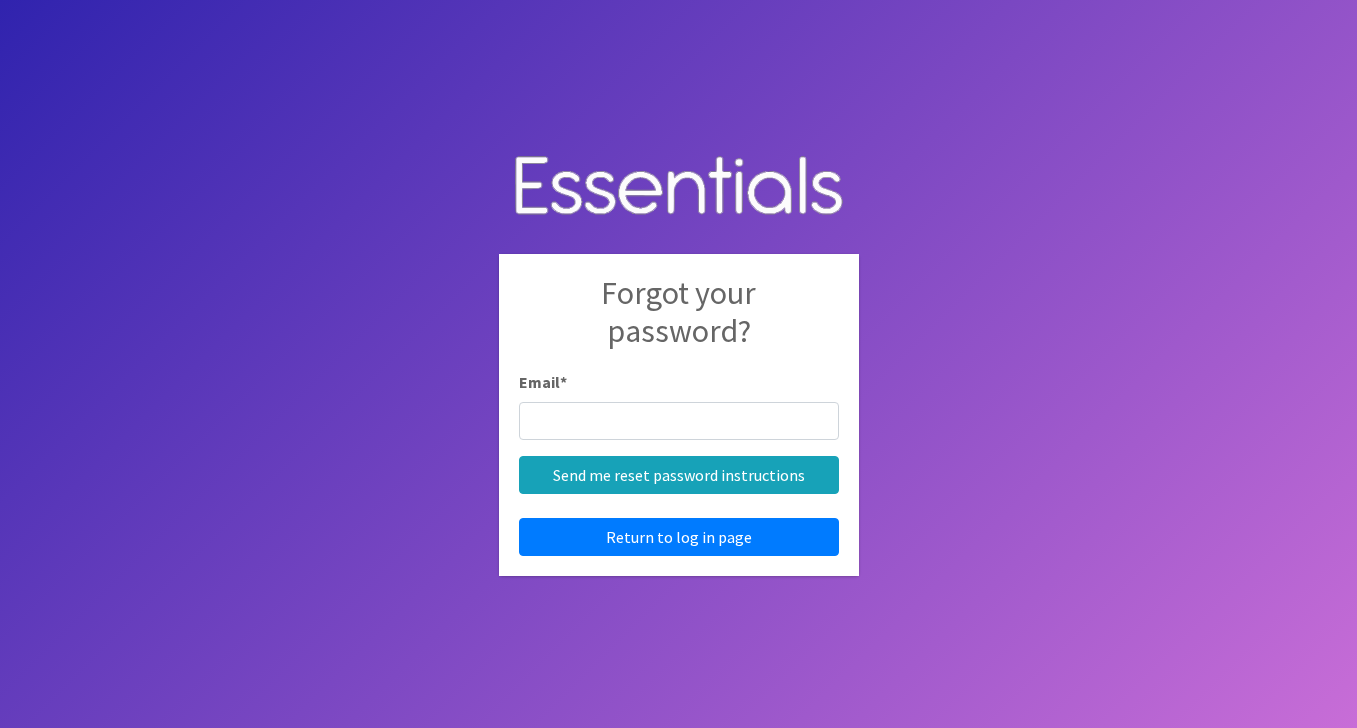 scroll, scrollTop: 0, scrollLeft: 0, axis: both 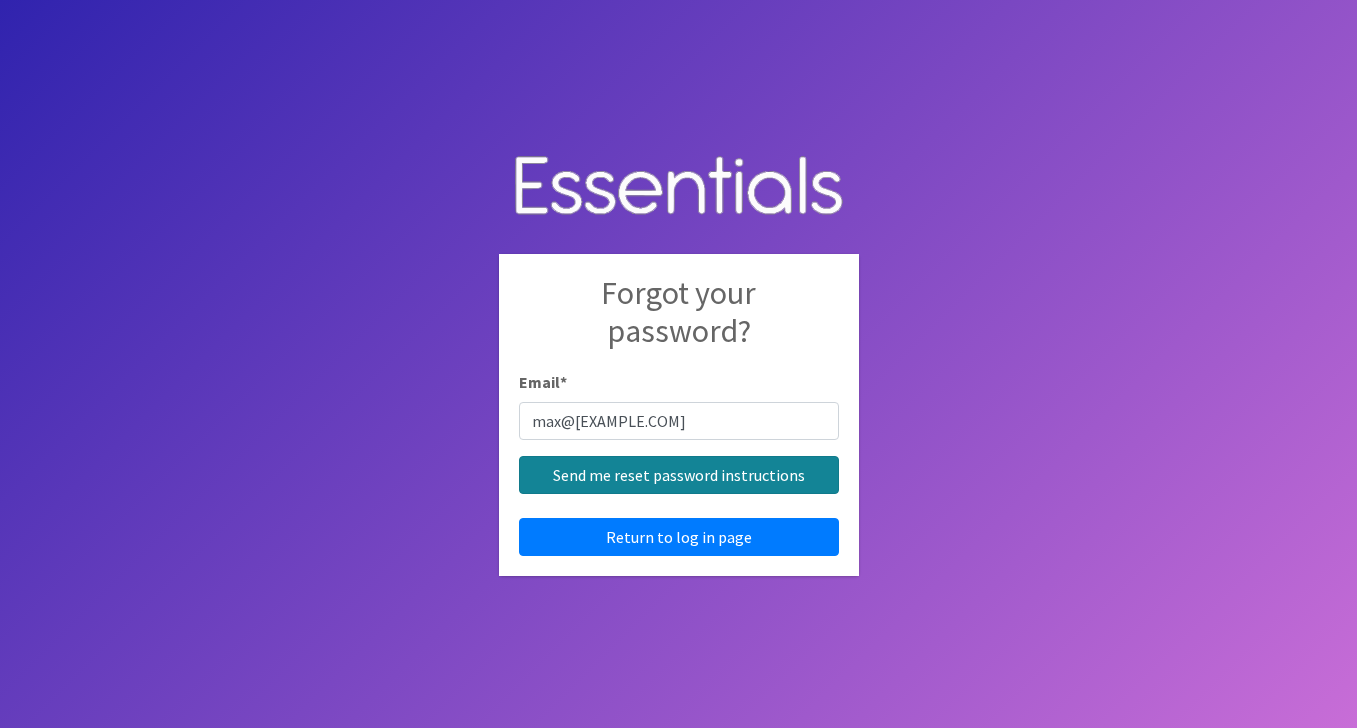 type on "max@[EXAMPLE.COM]" 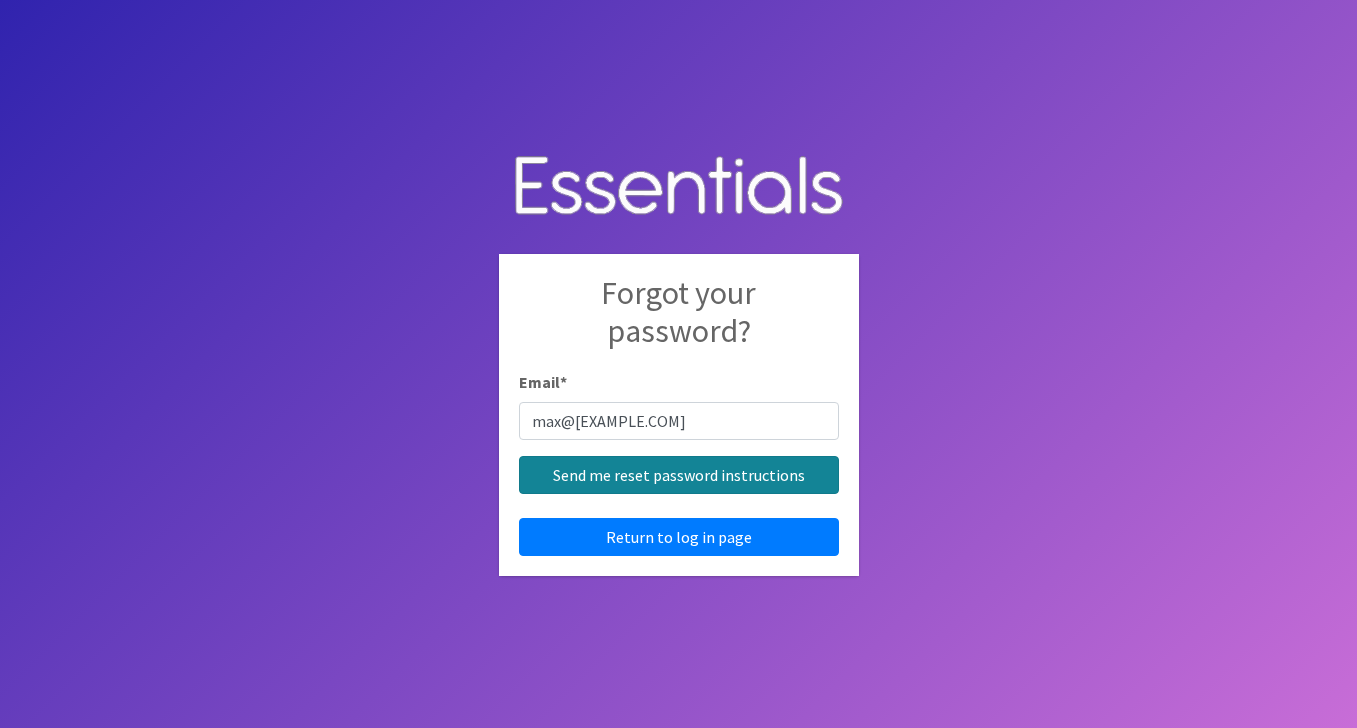 click on "Send me reset password instructions" at bounding box center [679, 475] 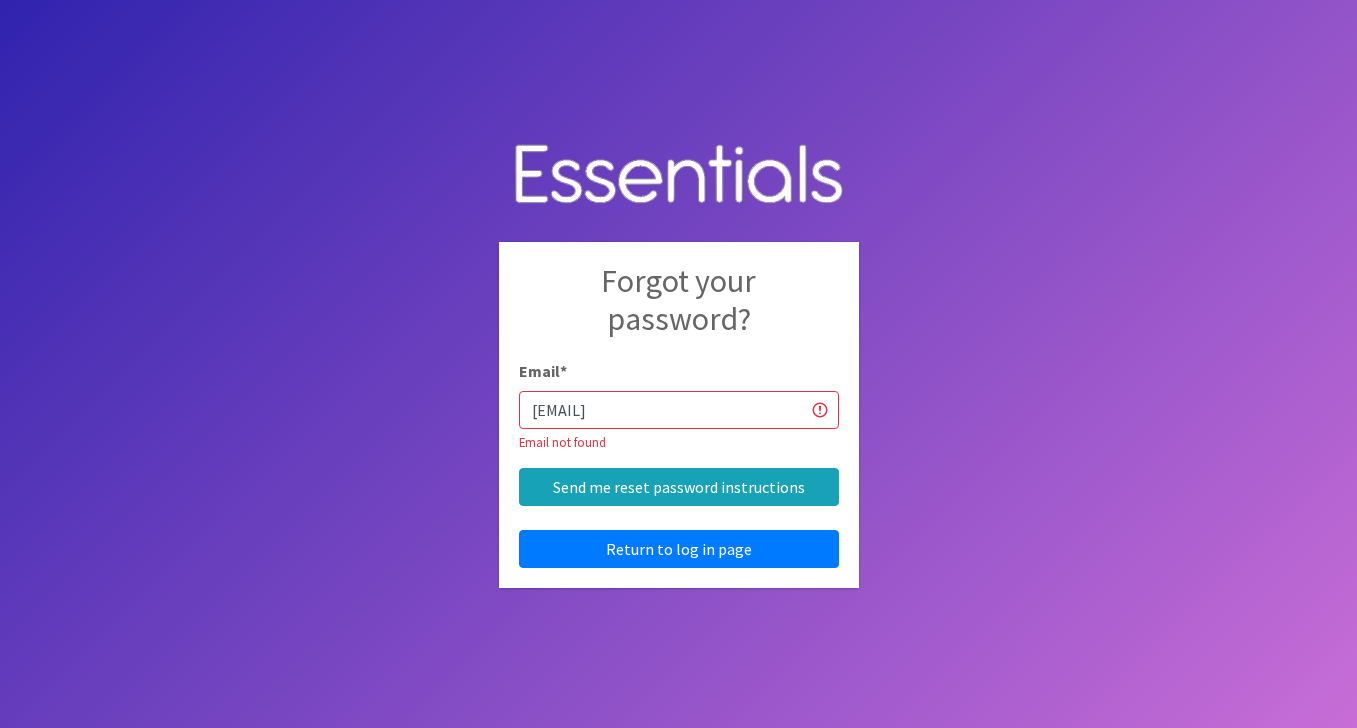 scroll, scrollTop: 0, scrollLeft: 0, axis: both 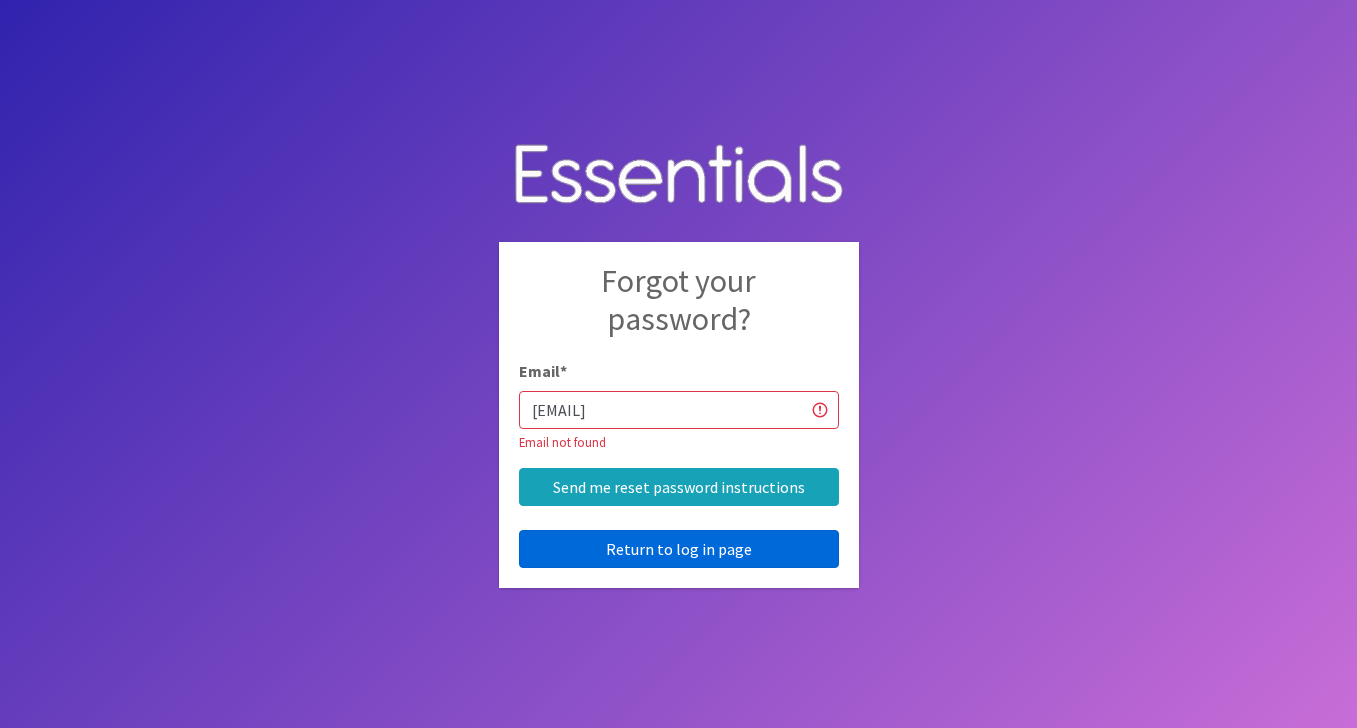click on "Return to log in page" at bounding box center [679, 549] 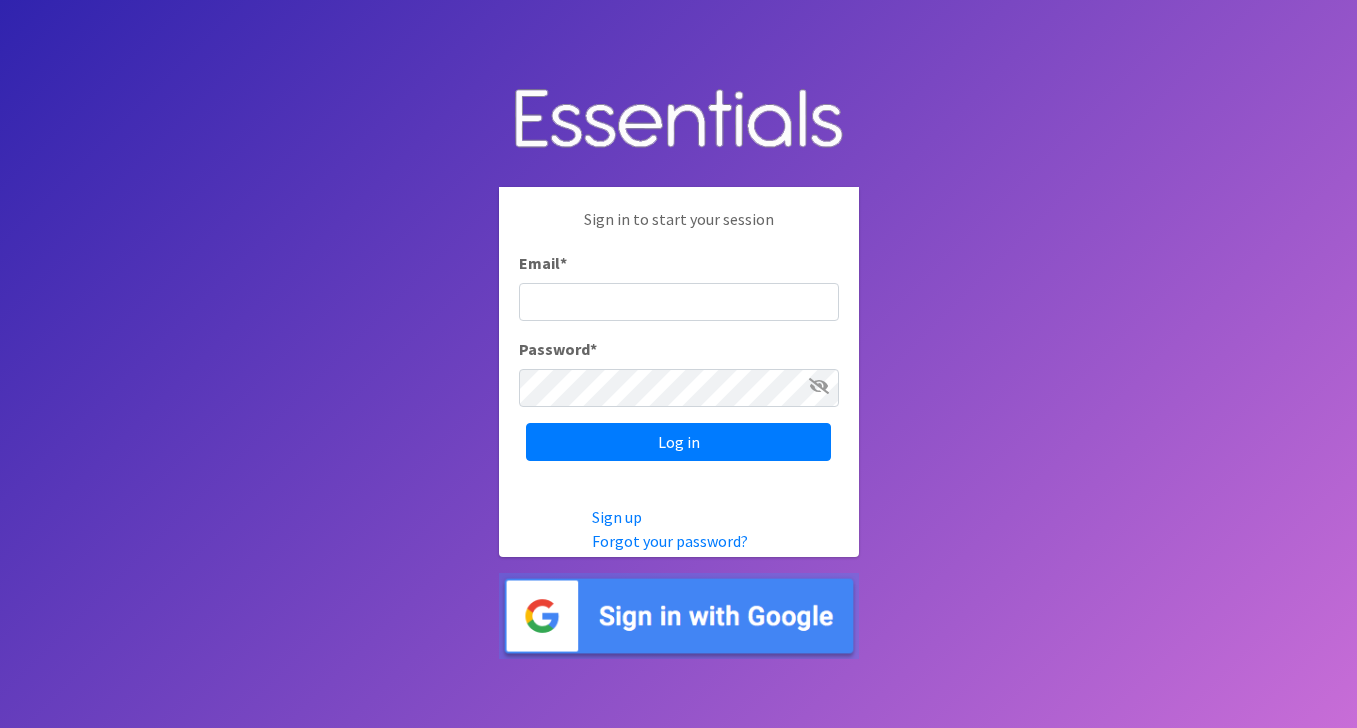 scroll, scrollTop: 0, scrollLeft: 0, axis: both 